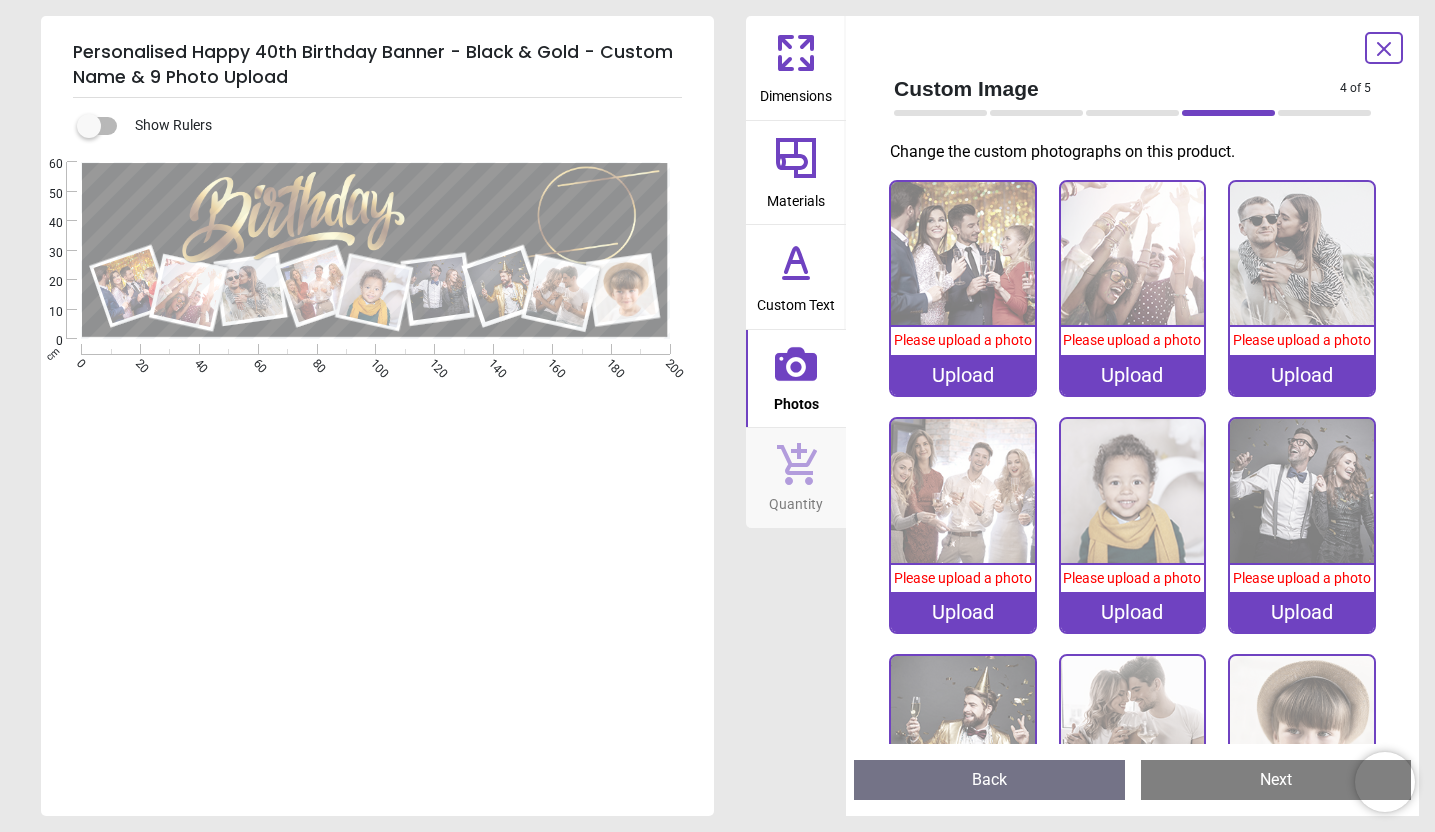 scroll, scrollTop: 0, scrollLeft: 0, axis: both 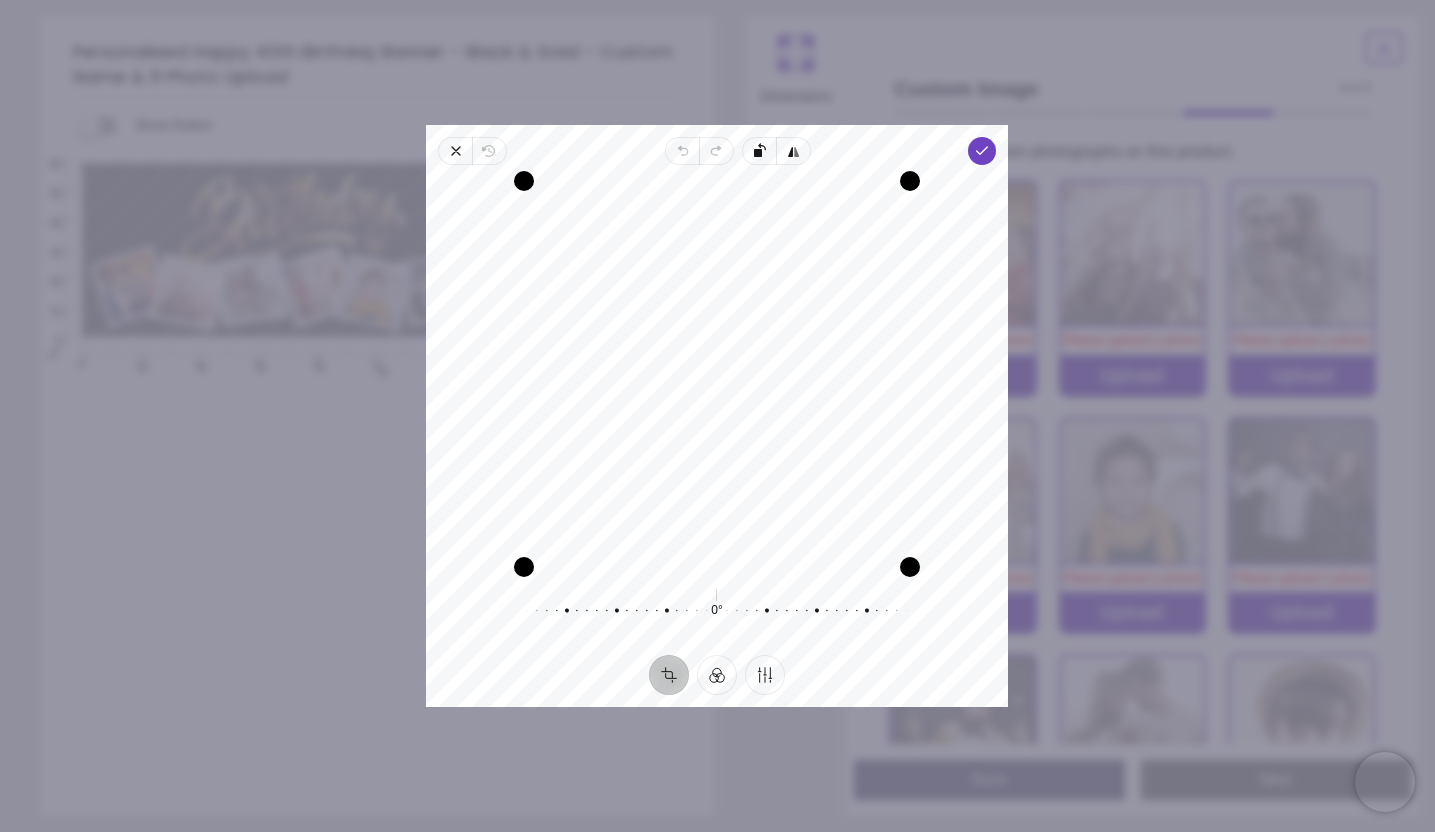 drag, startPoint x: 853, startPoint y: 349, endPoint x: 849, endPoint y: 367, distance: 18.439089 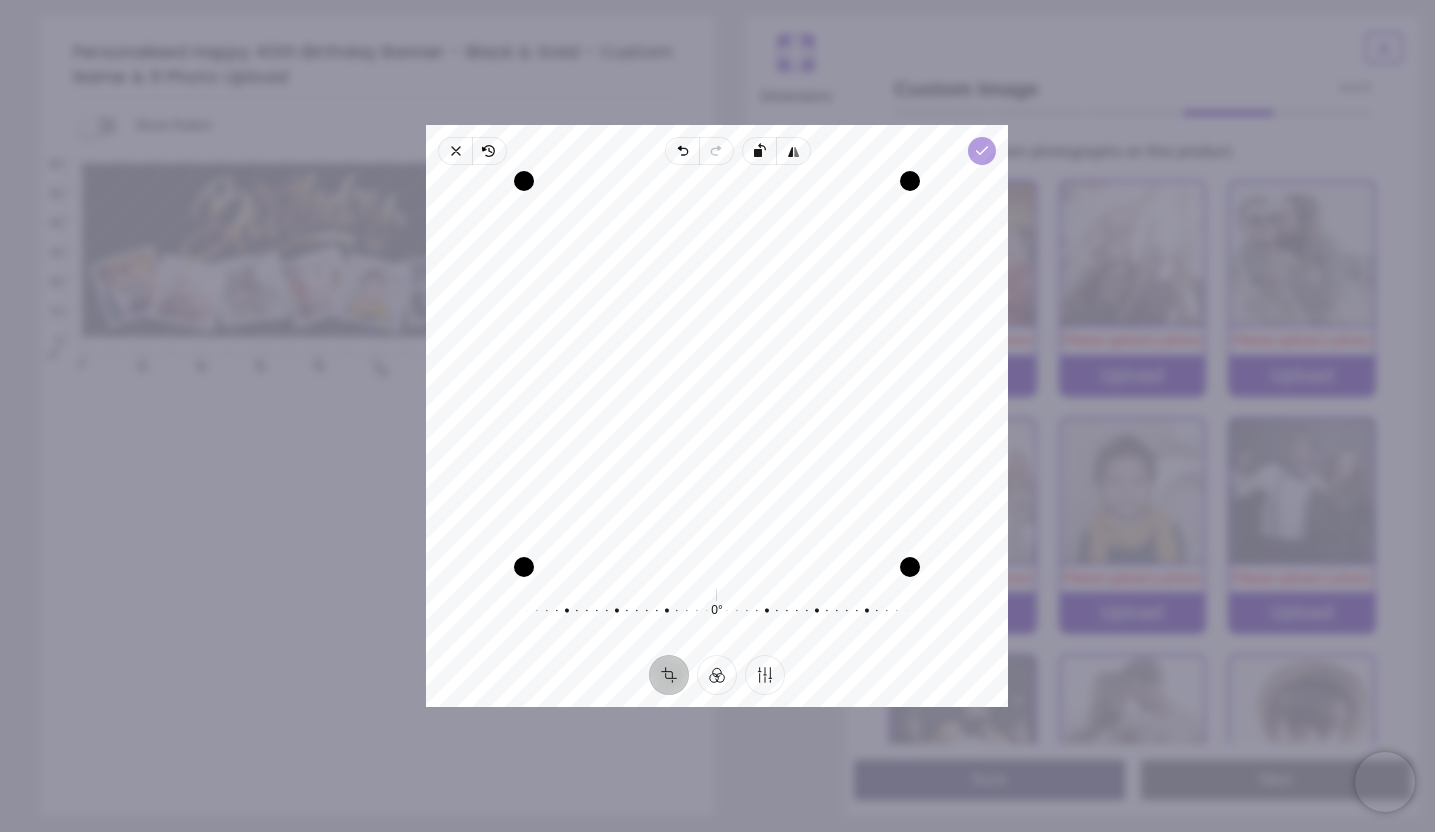 click 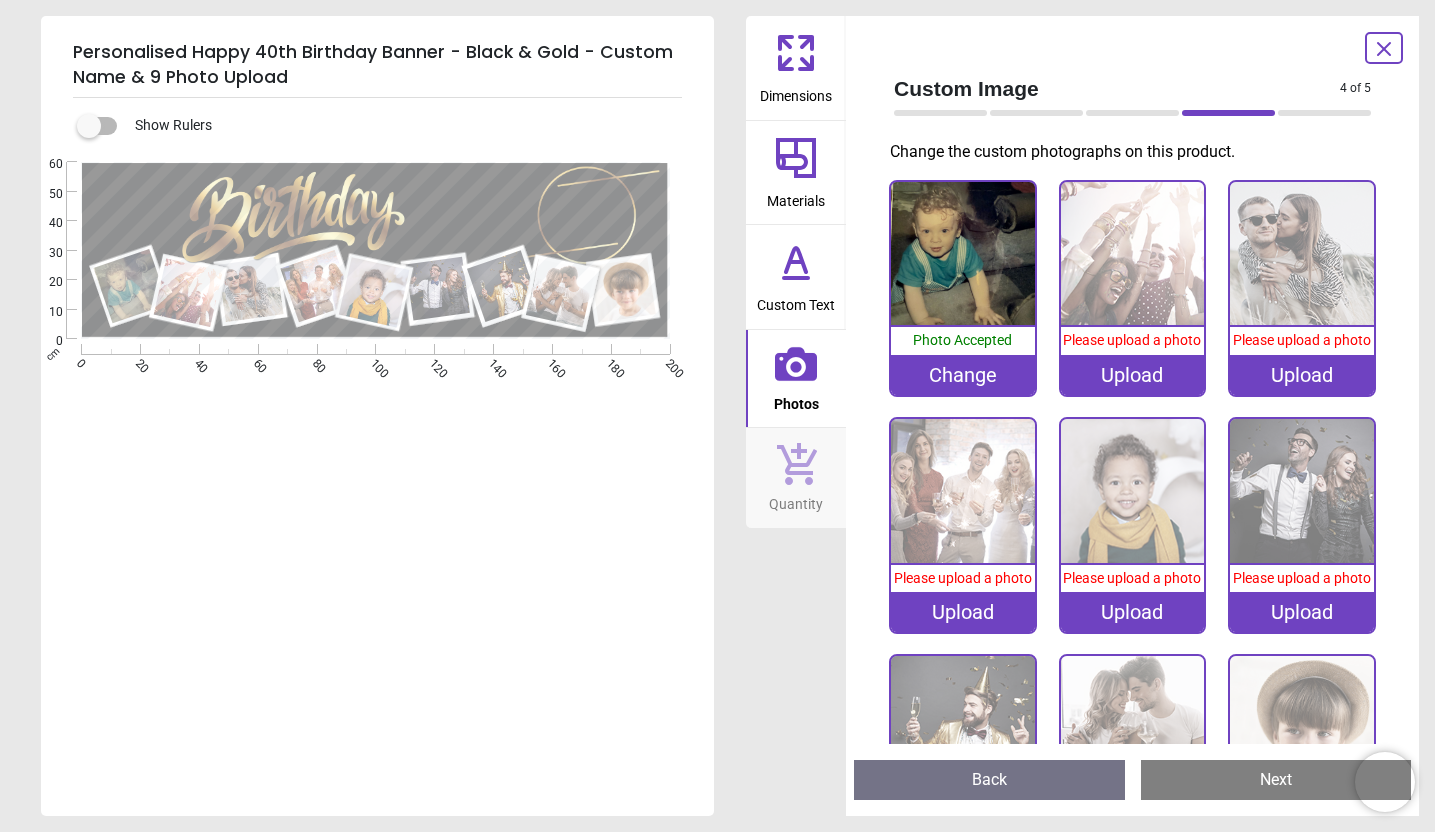 click at bounding box center (1133, 254) 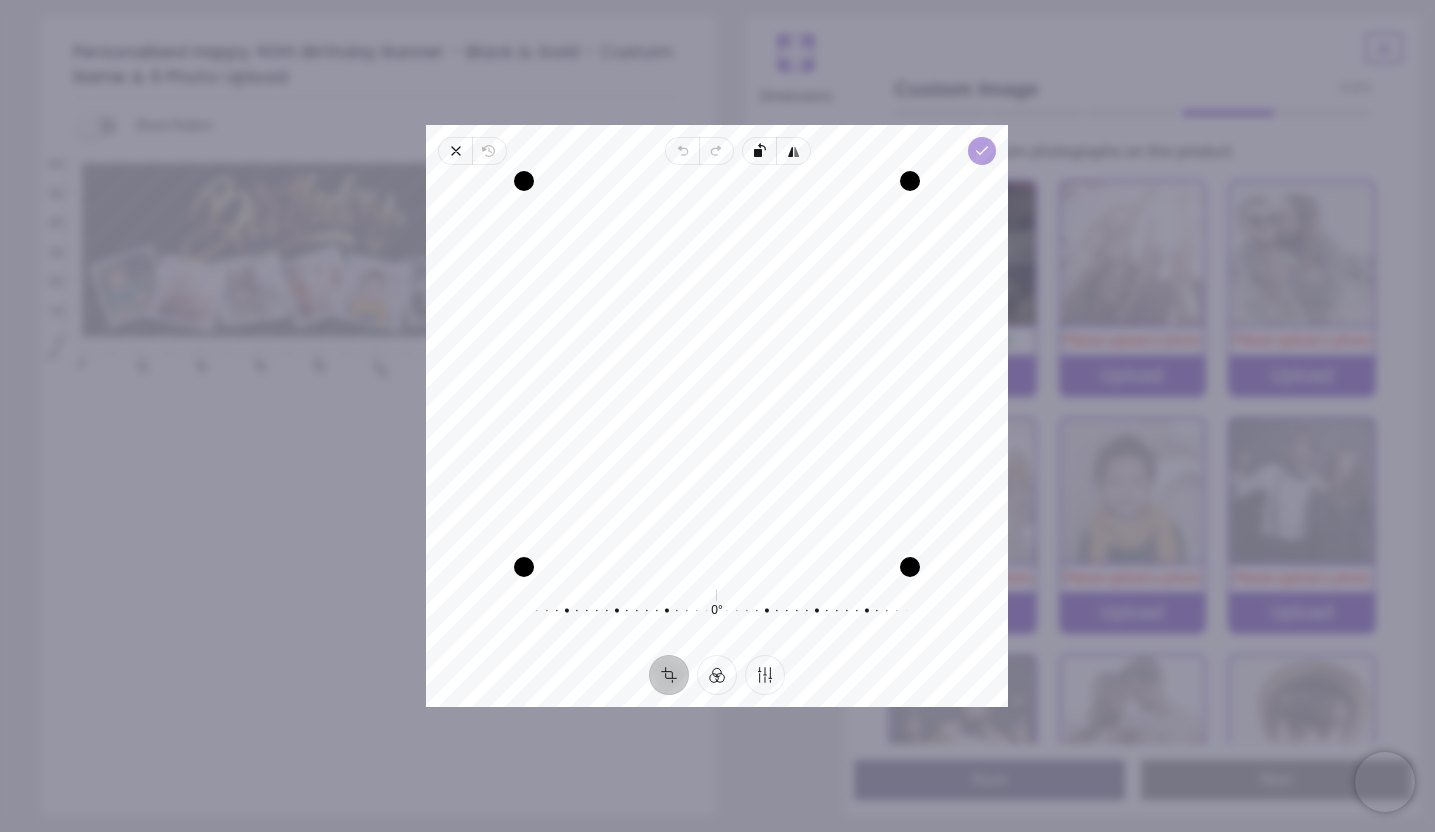 click 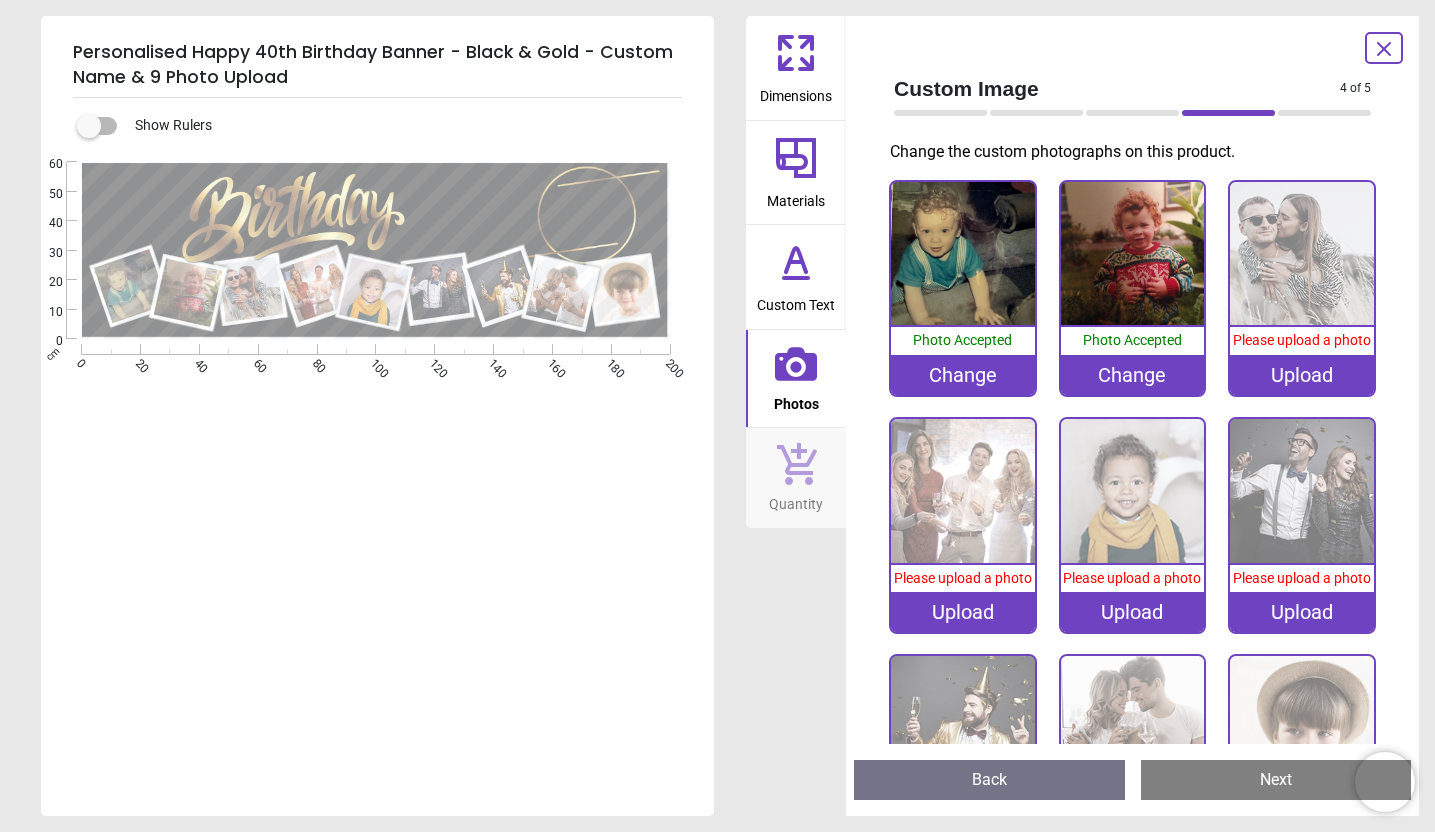 click at bounding box center [1302, 254] 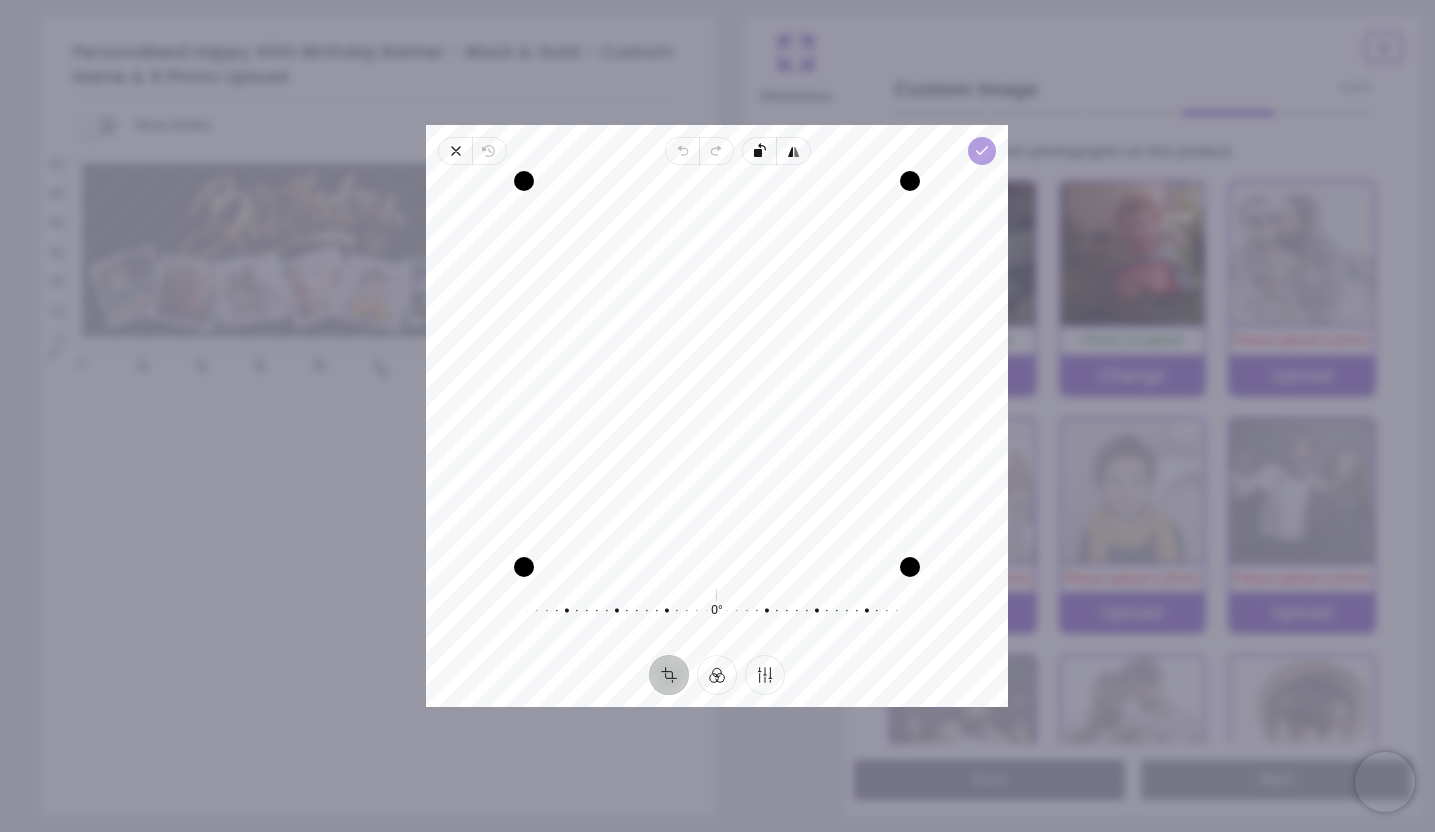 click 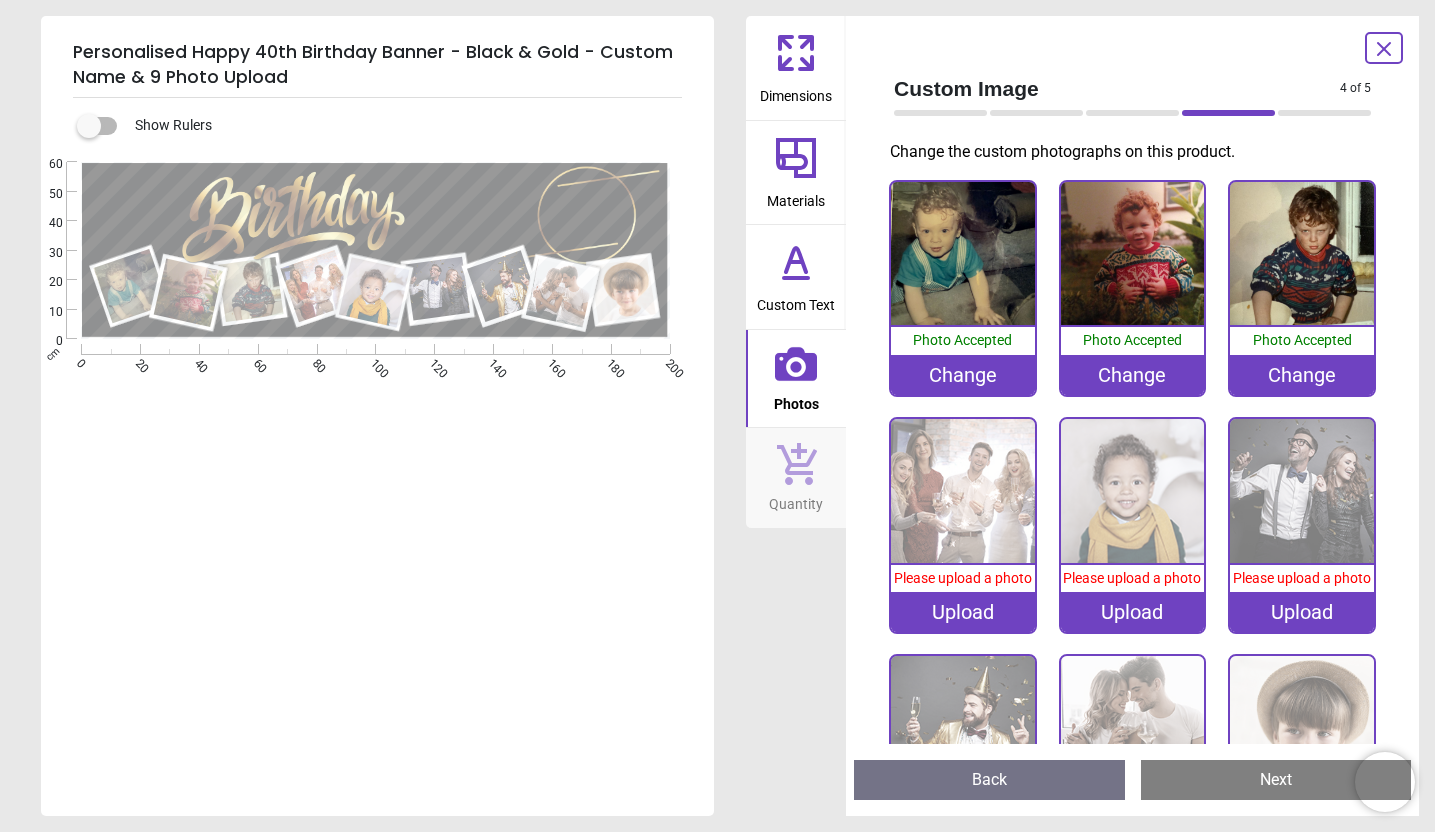 click on "Please upload a photo" at bounding box center (963, 578) 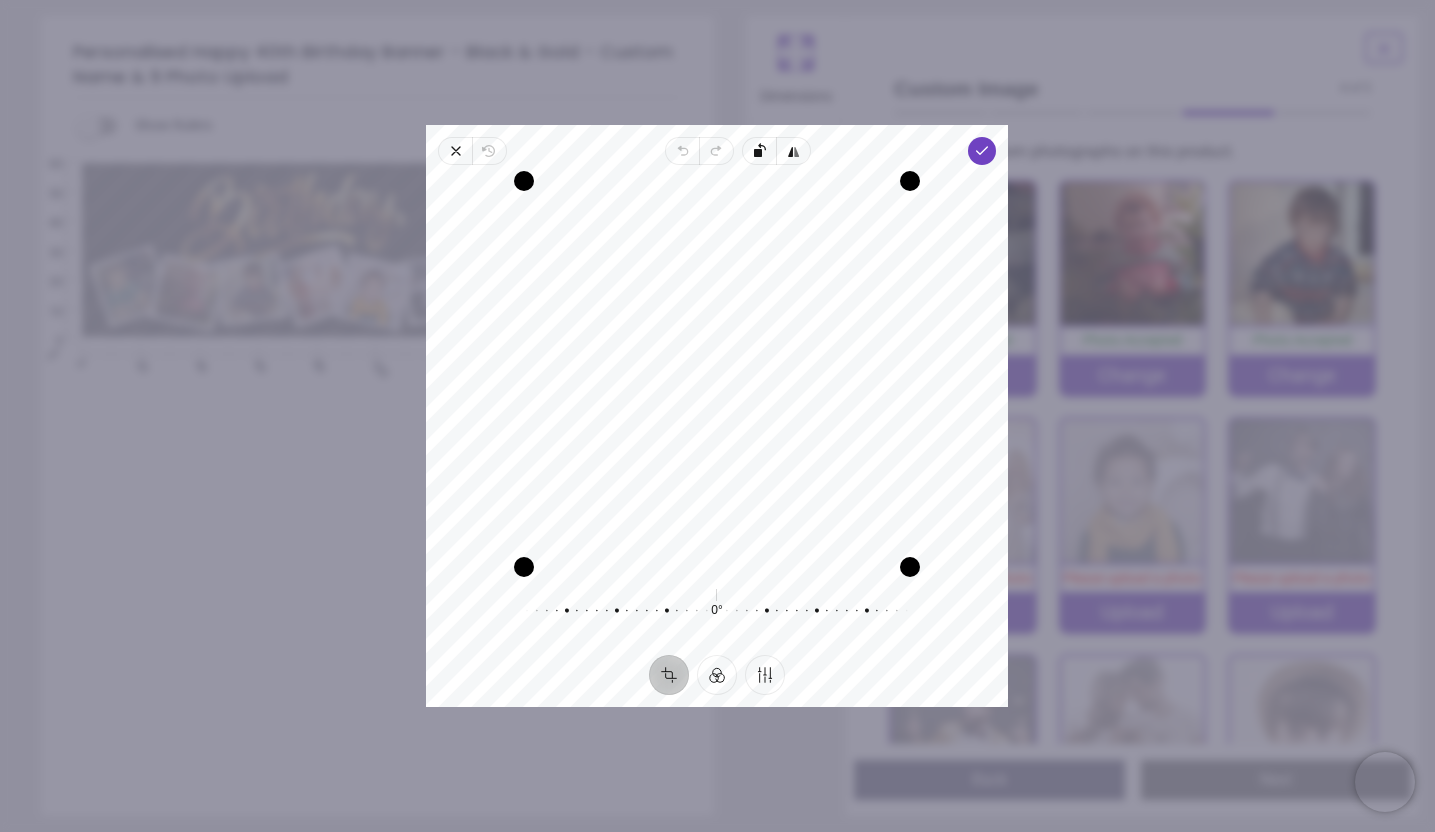 drag, startPoint x: 700, startPoint y: 266, endPoint x: 709, endPoint y: 324, distance: 58.694122 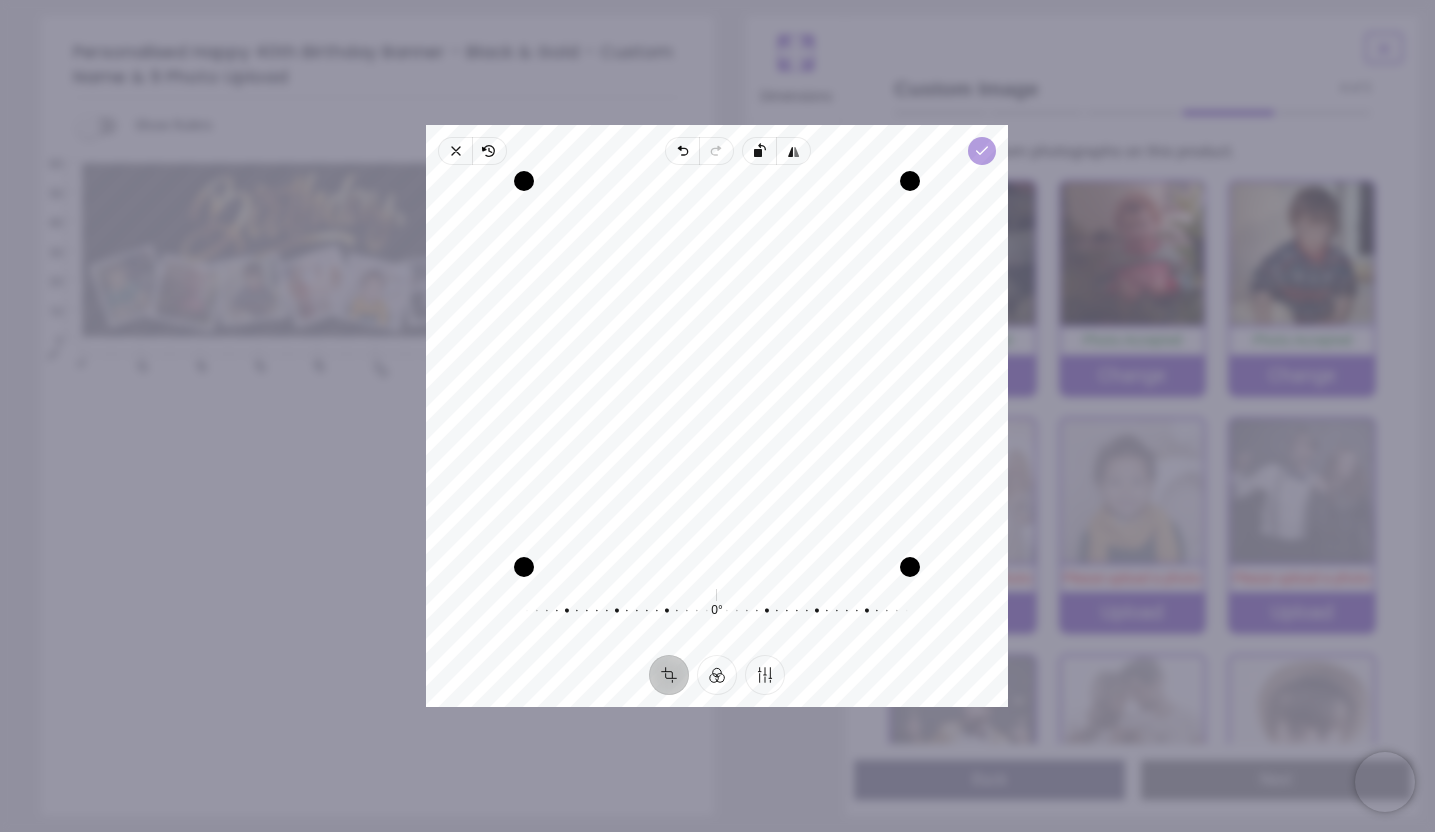 click 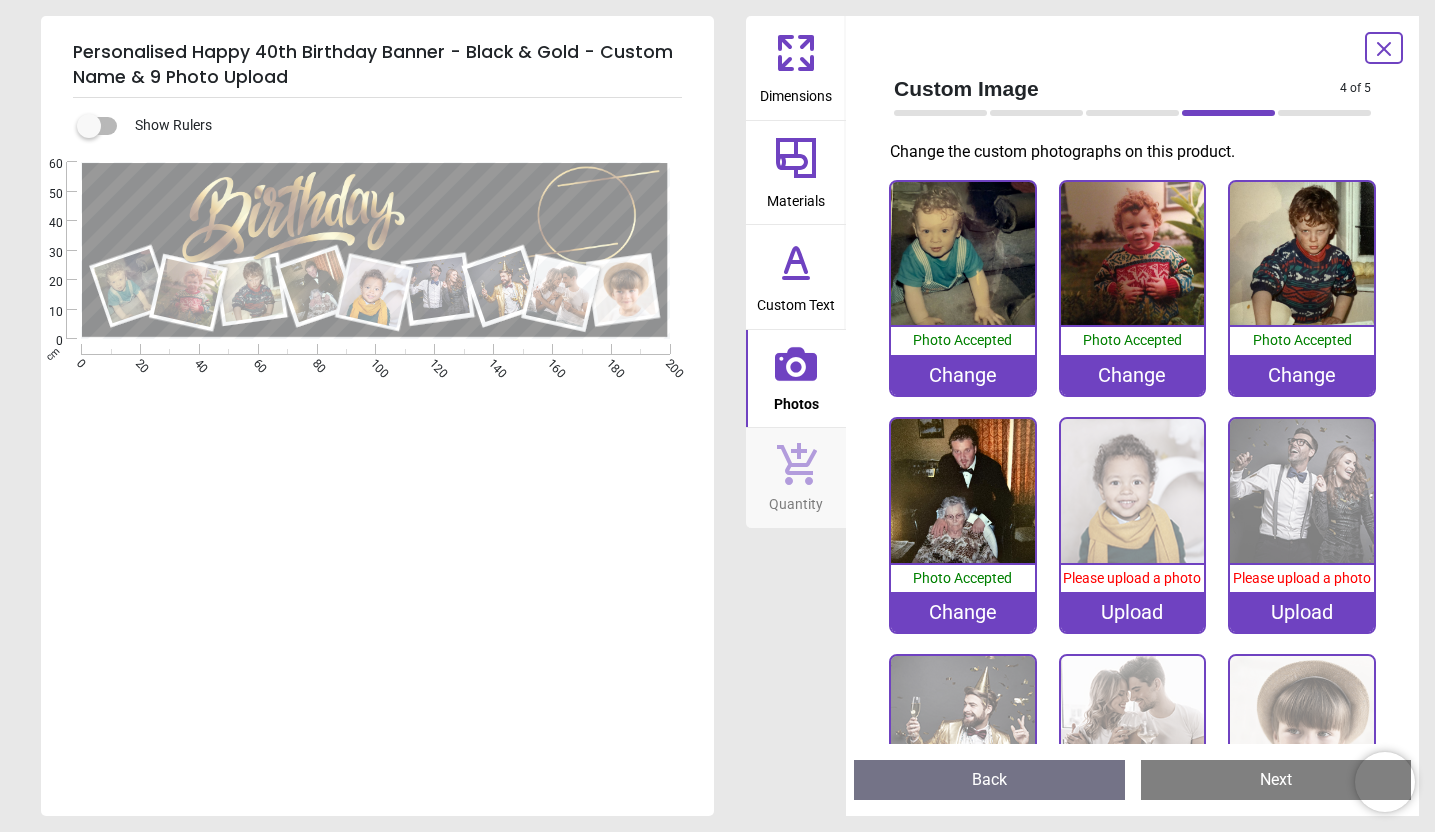 click on "Upload" at bounding box center [1133, 612] 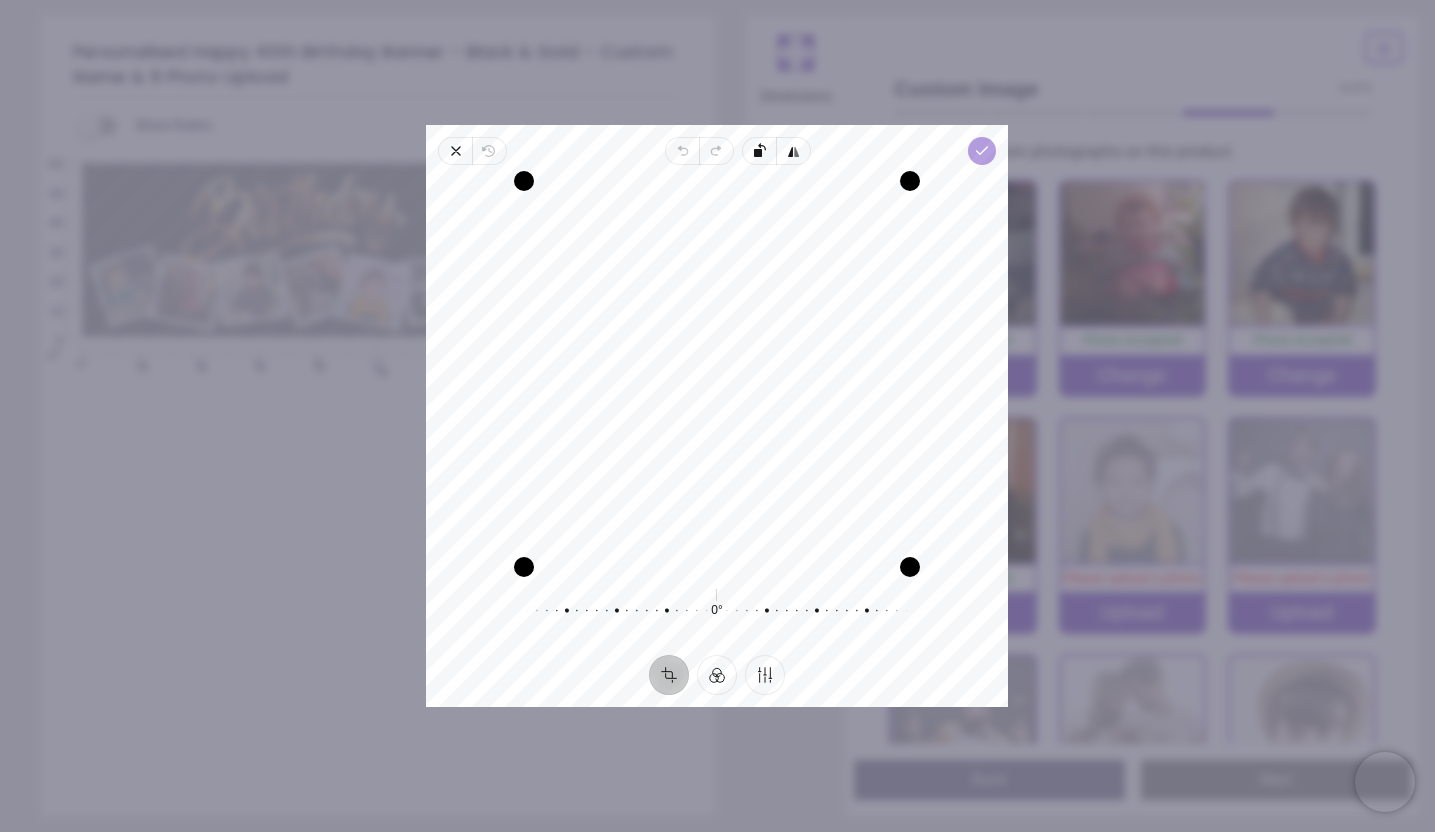 click 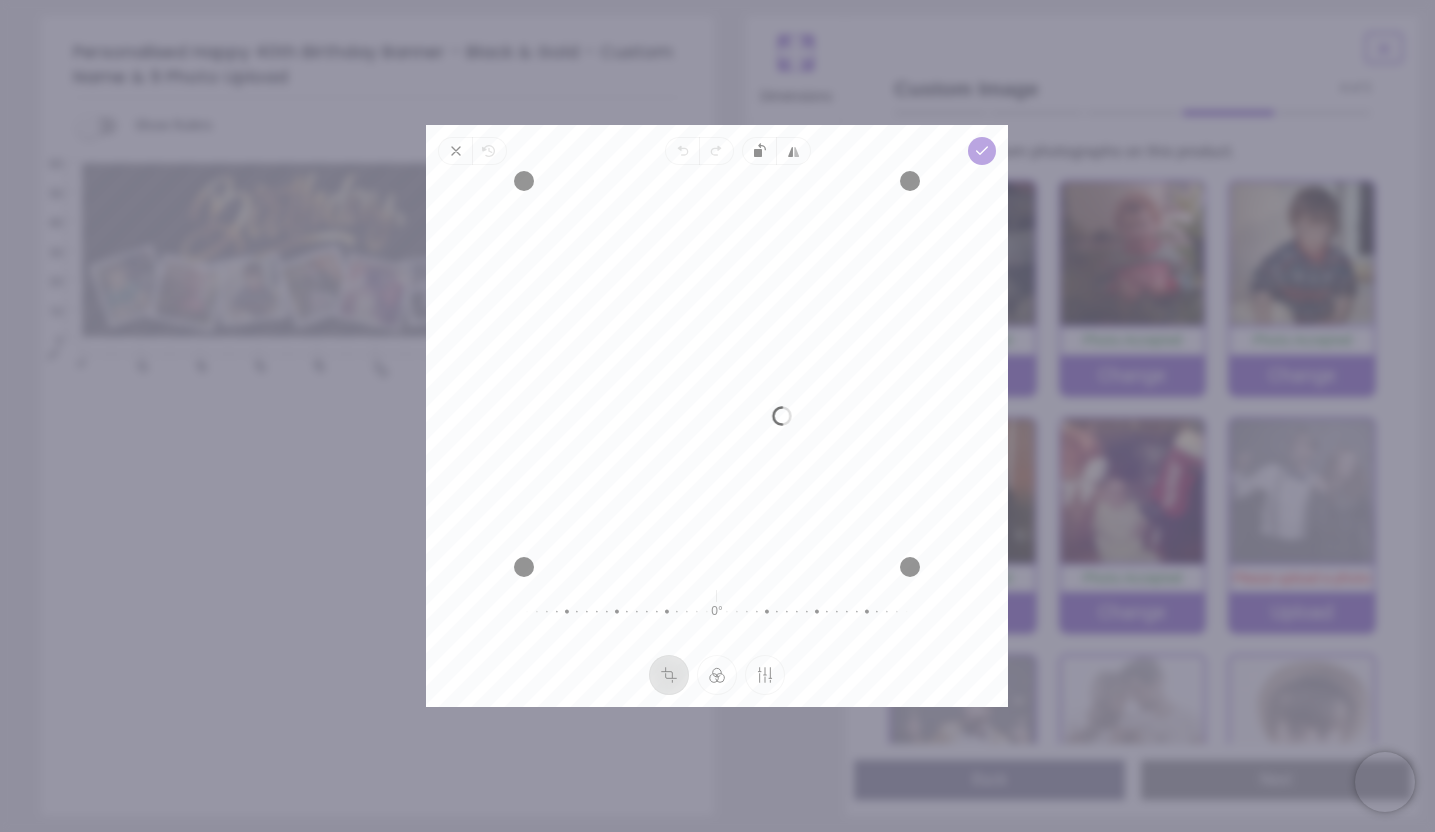 scroll, scrollTop: 0, scrollLeft: 0, axis: both 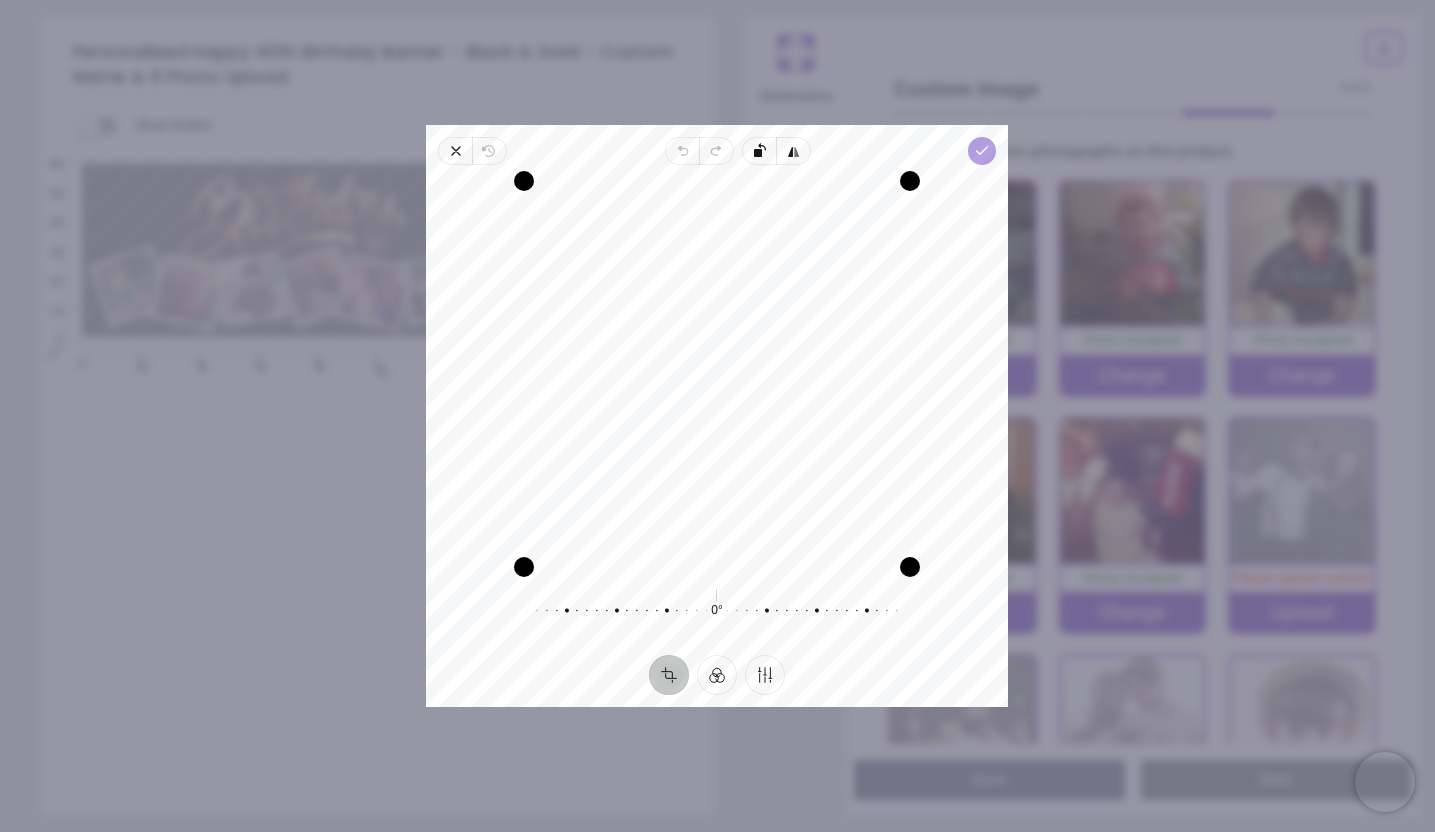 click 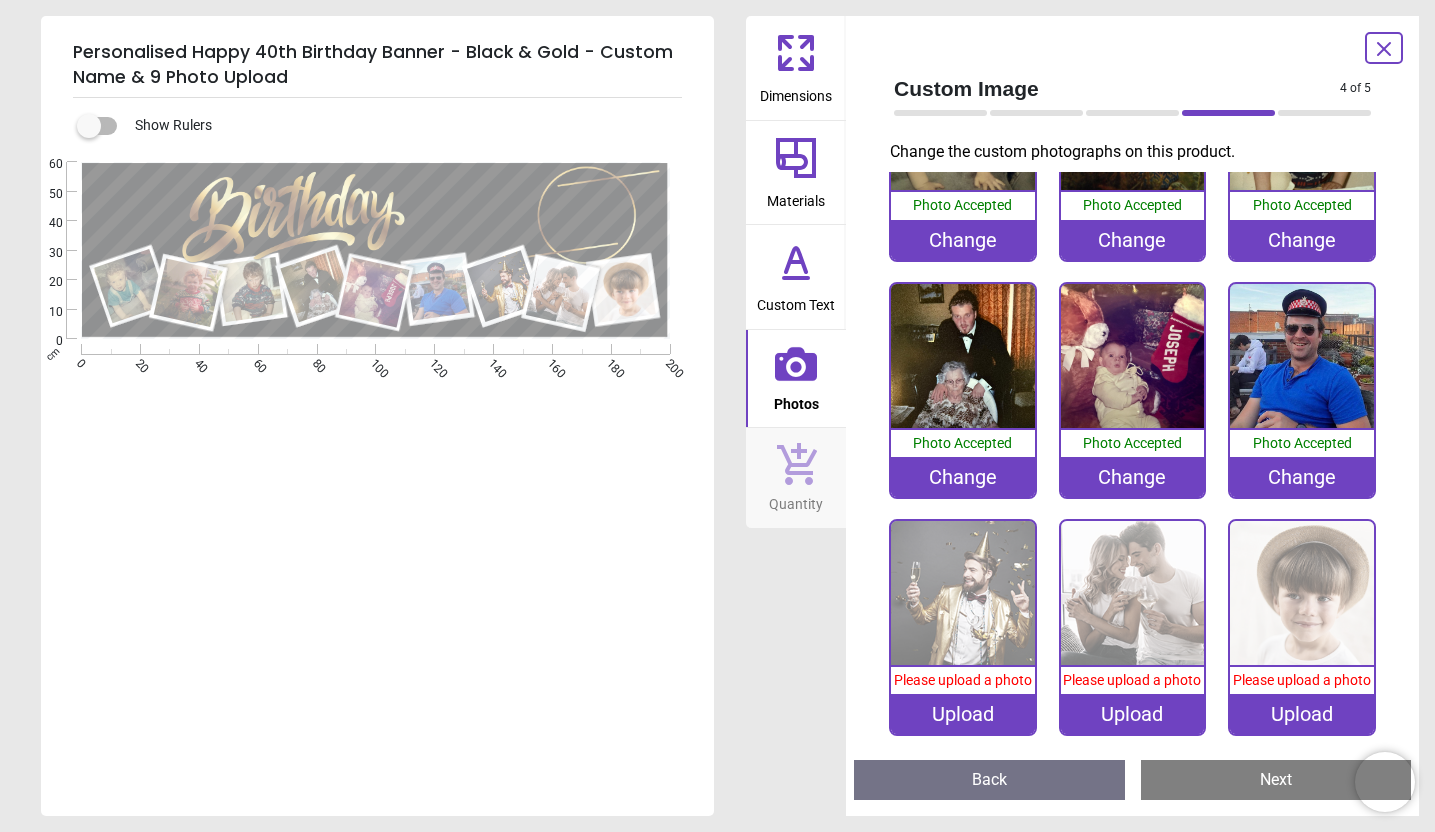 scroll, scrollTop: 147, scrollLeft: 0, axis: vertical 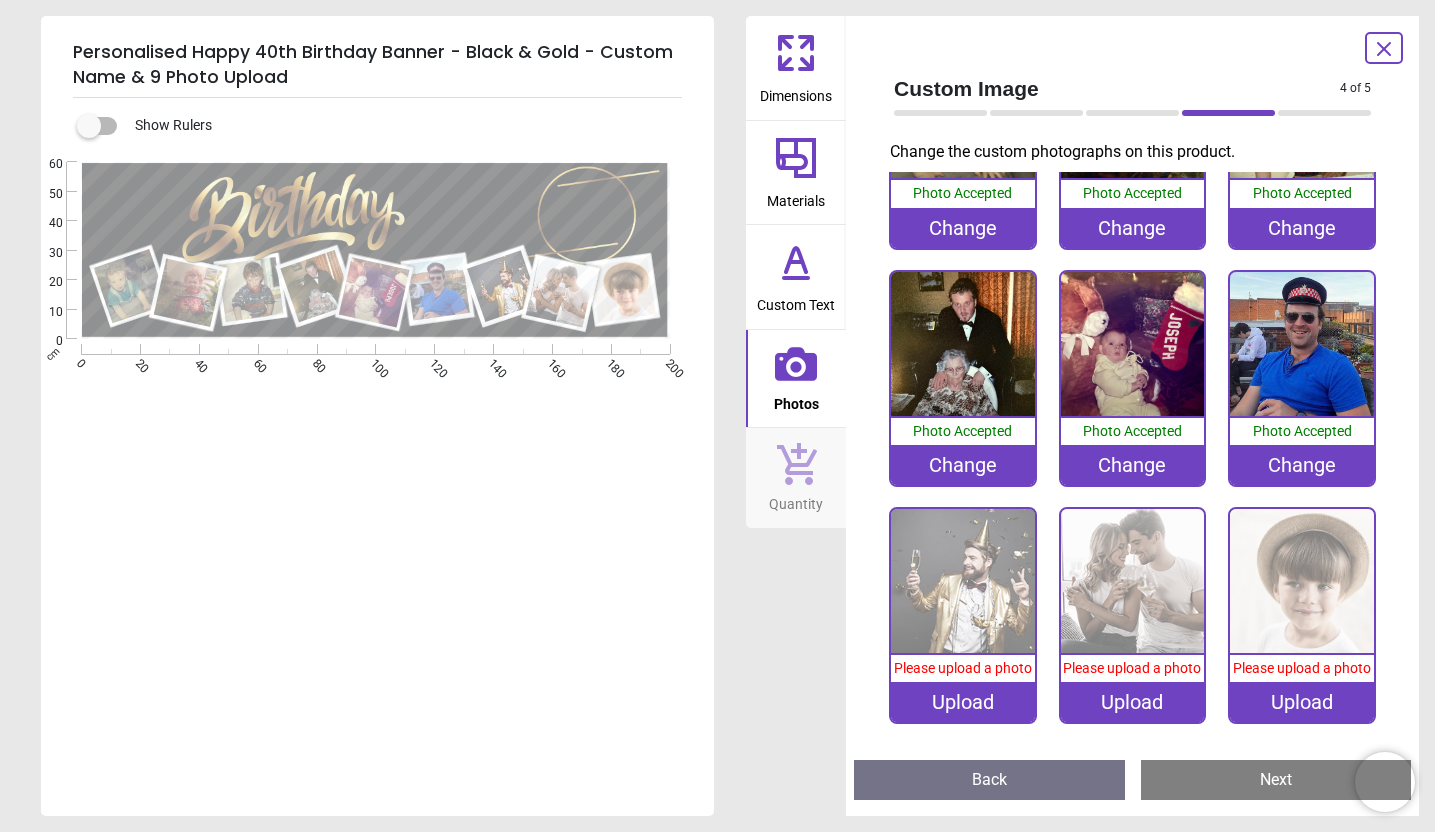 click on "Upload" at bounding box center (963, 702) 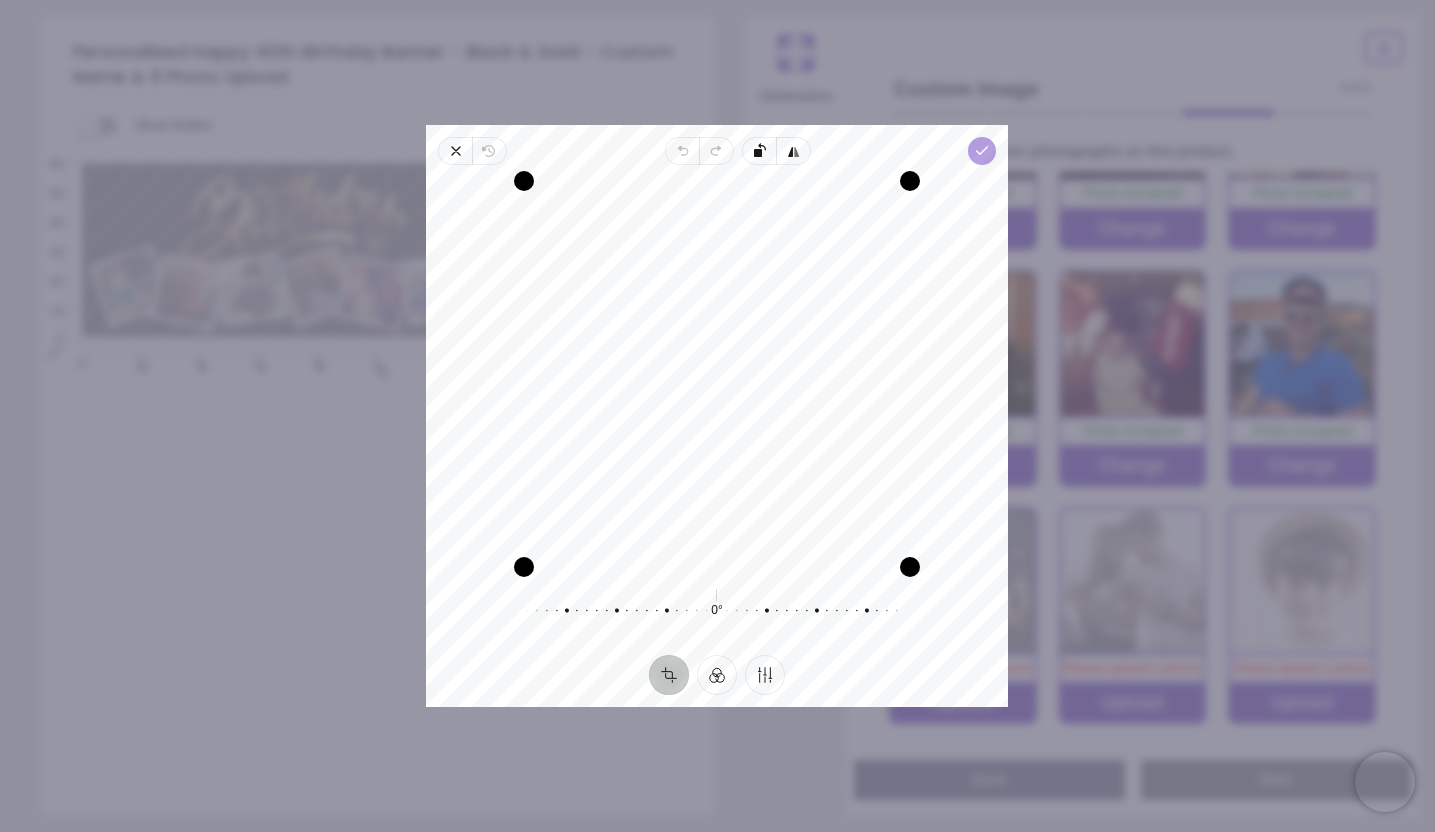 click 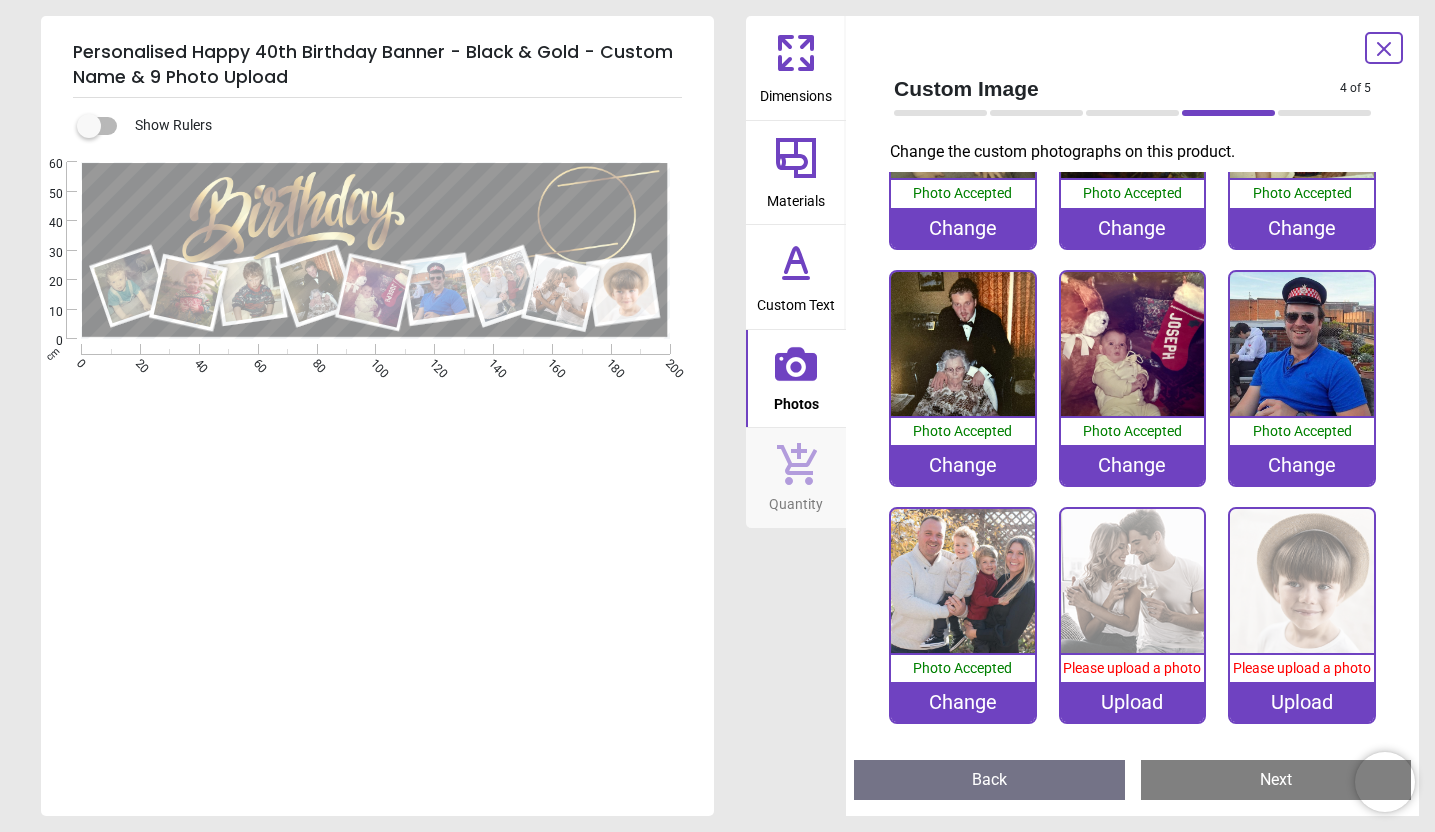 click on "Upload" at bounding box center [1133, 702] 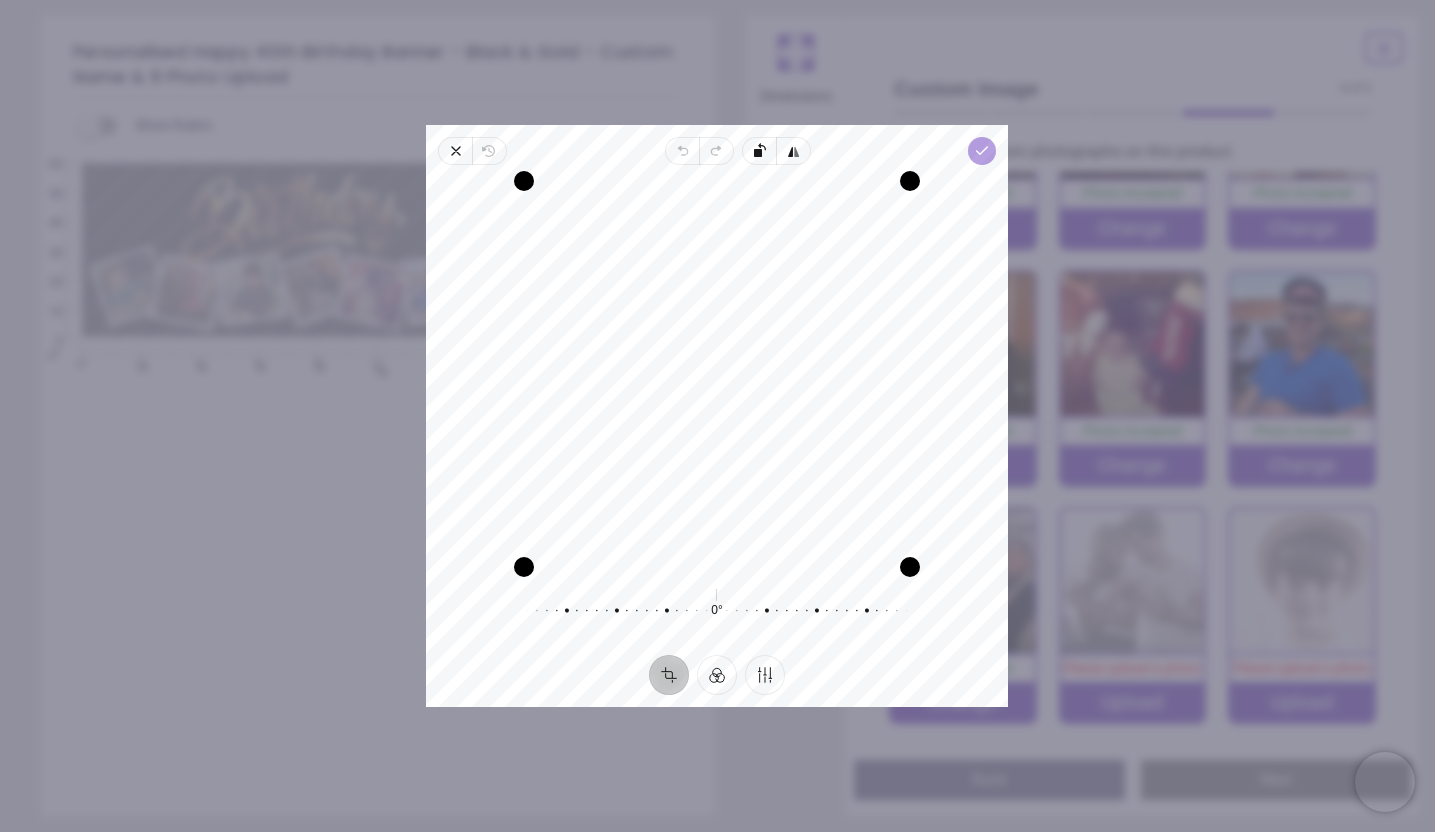 click 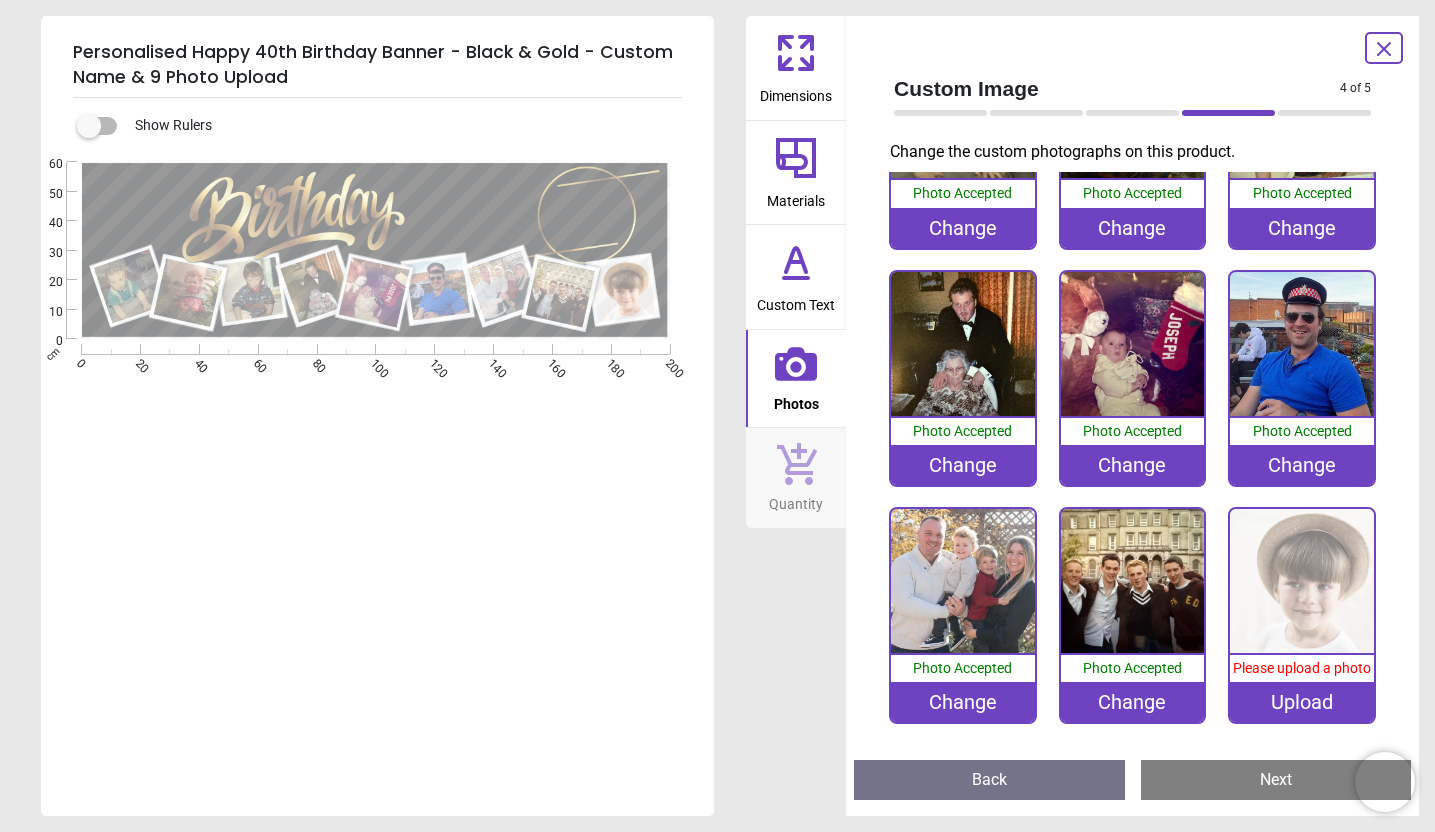 click on "Upload" at bounding box center [1302, 702] 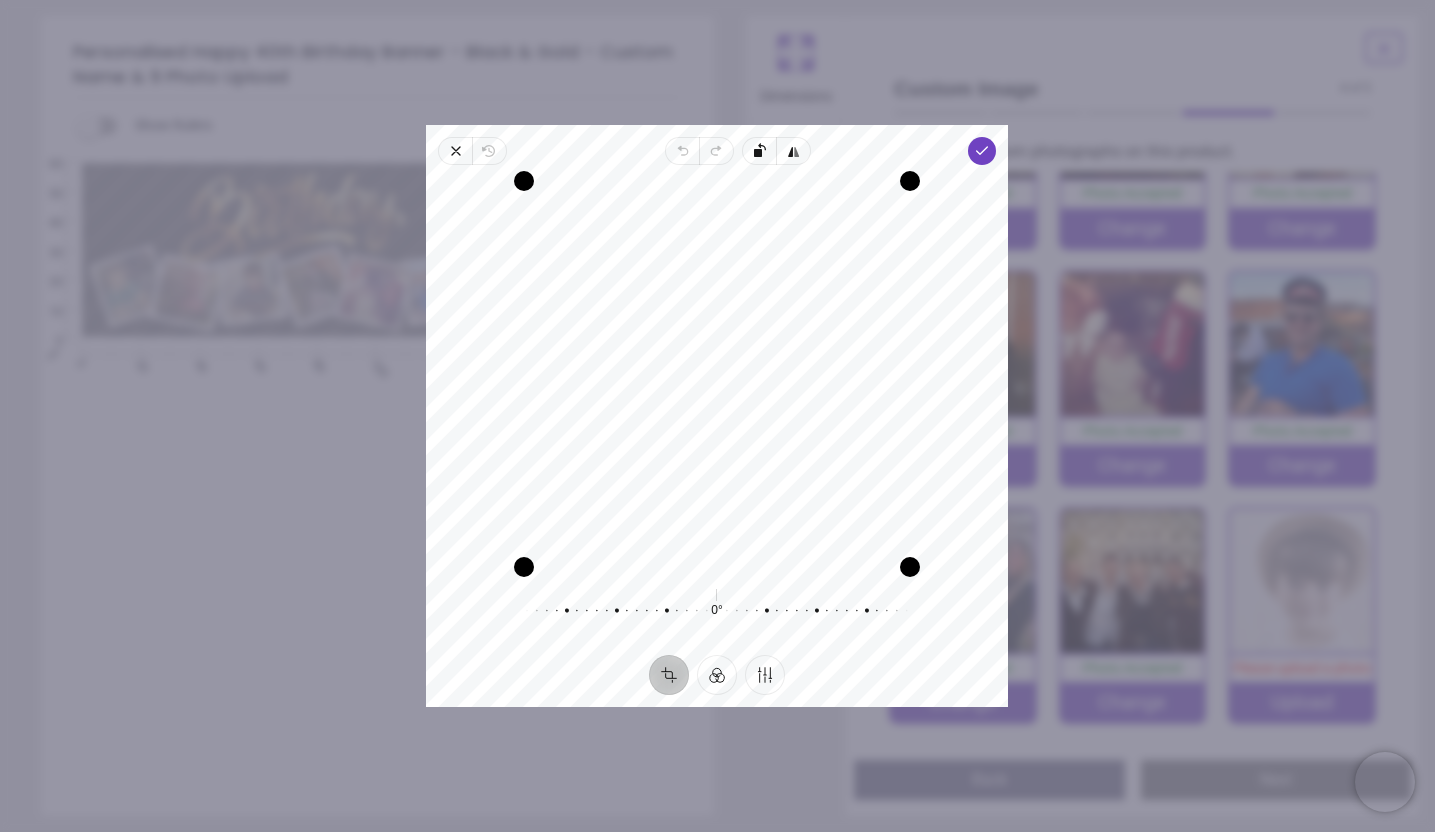drag, startPoint x: 661, startPoint y: 369, endPoint x: 663, endPoint y: 438, distance: 69.02898 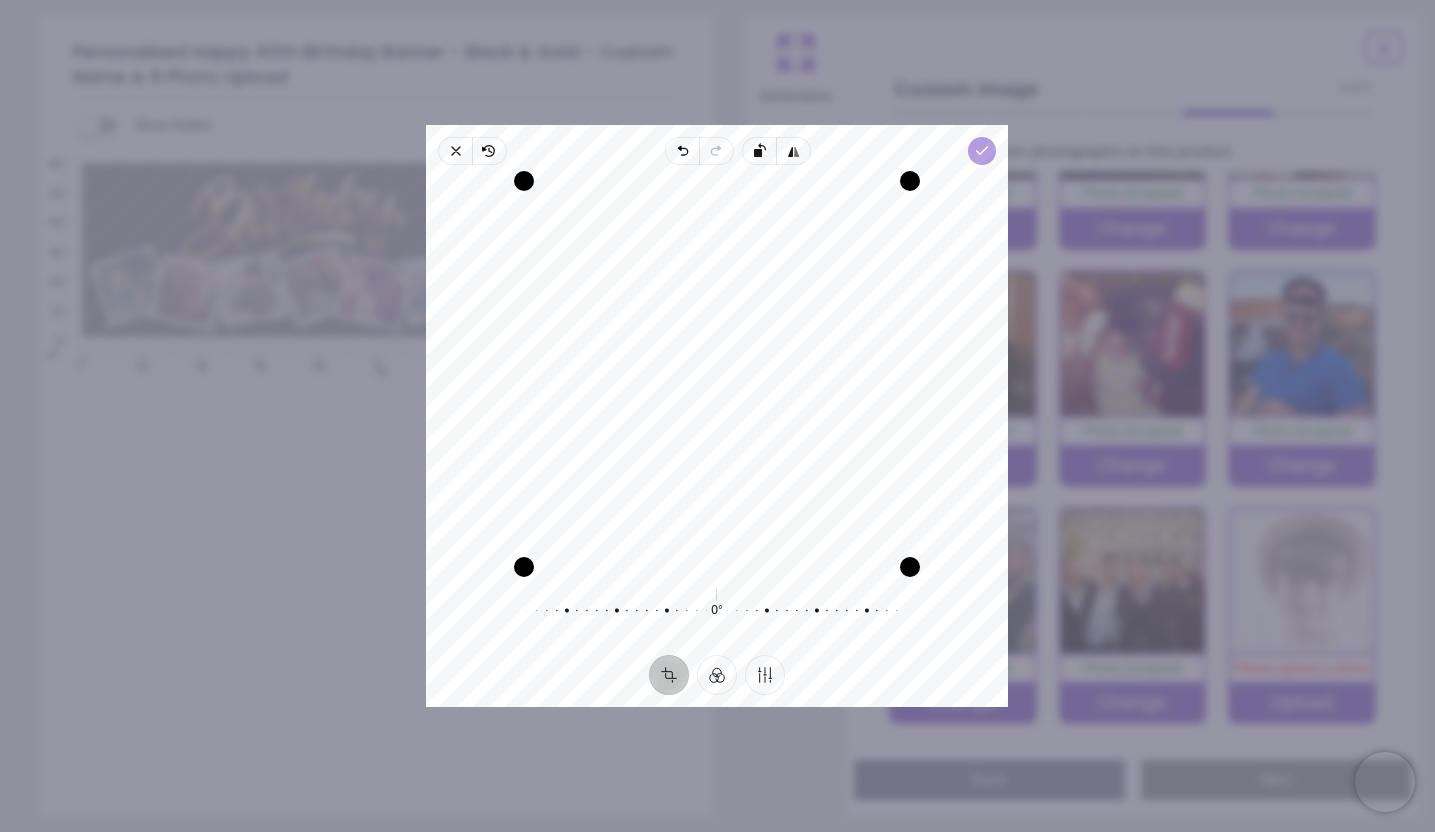 click 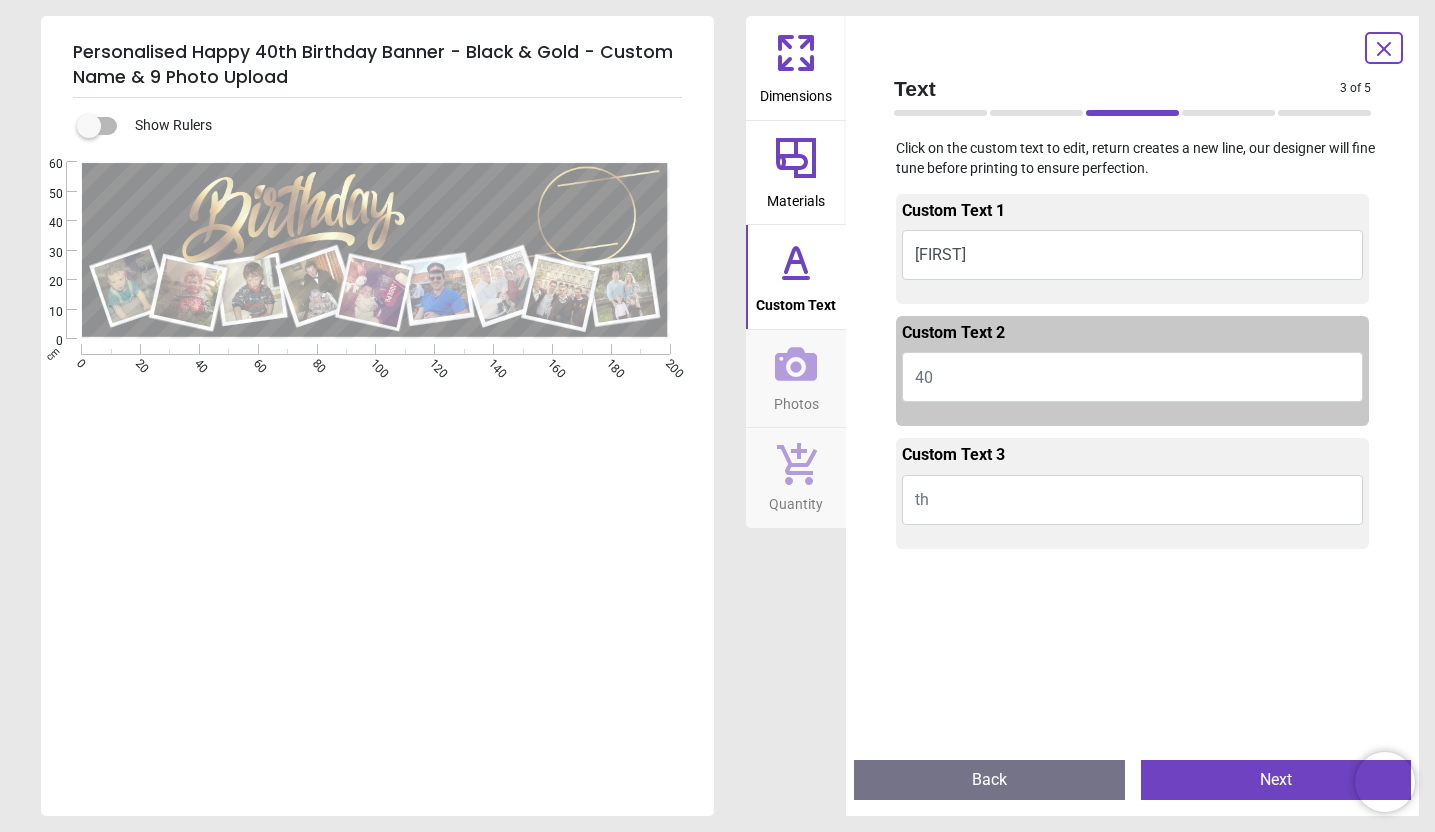 scroll, scrollTop: 0, scrollLeft: 0, axis: both 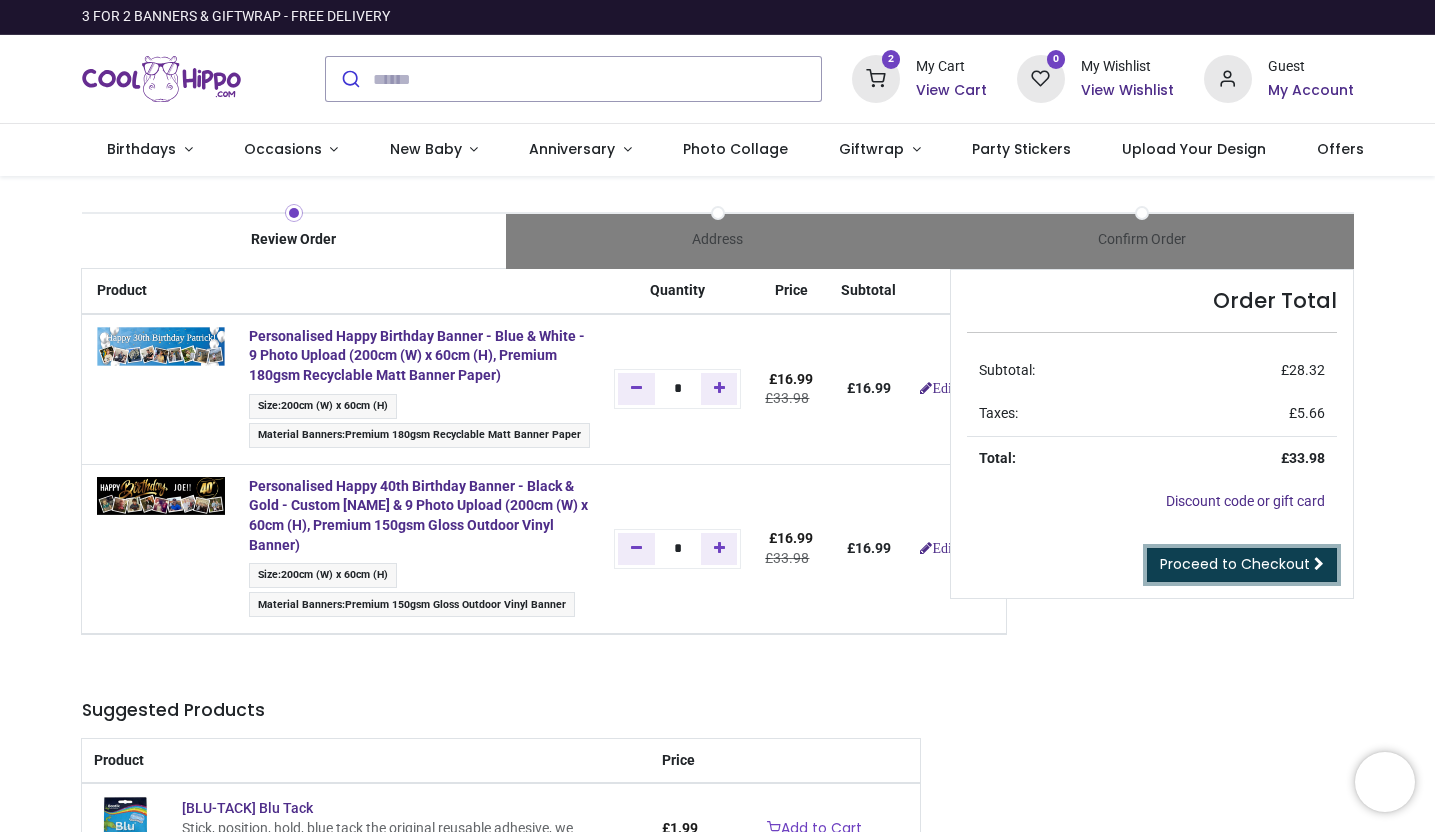 click on "Proceed to Checkout" at bounding box center (1235, 564) 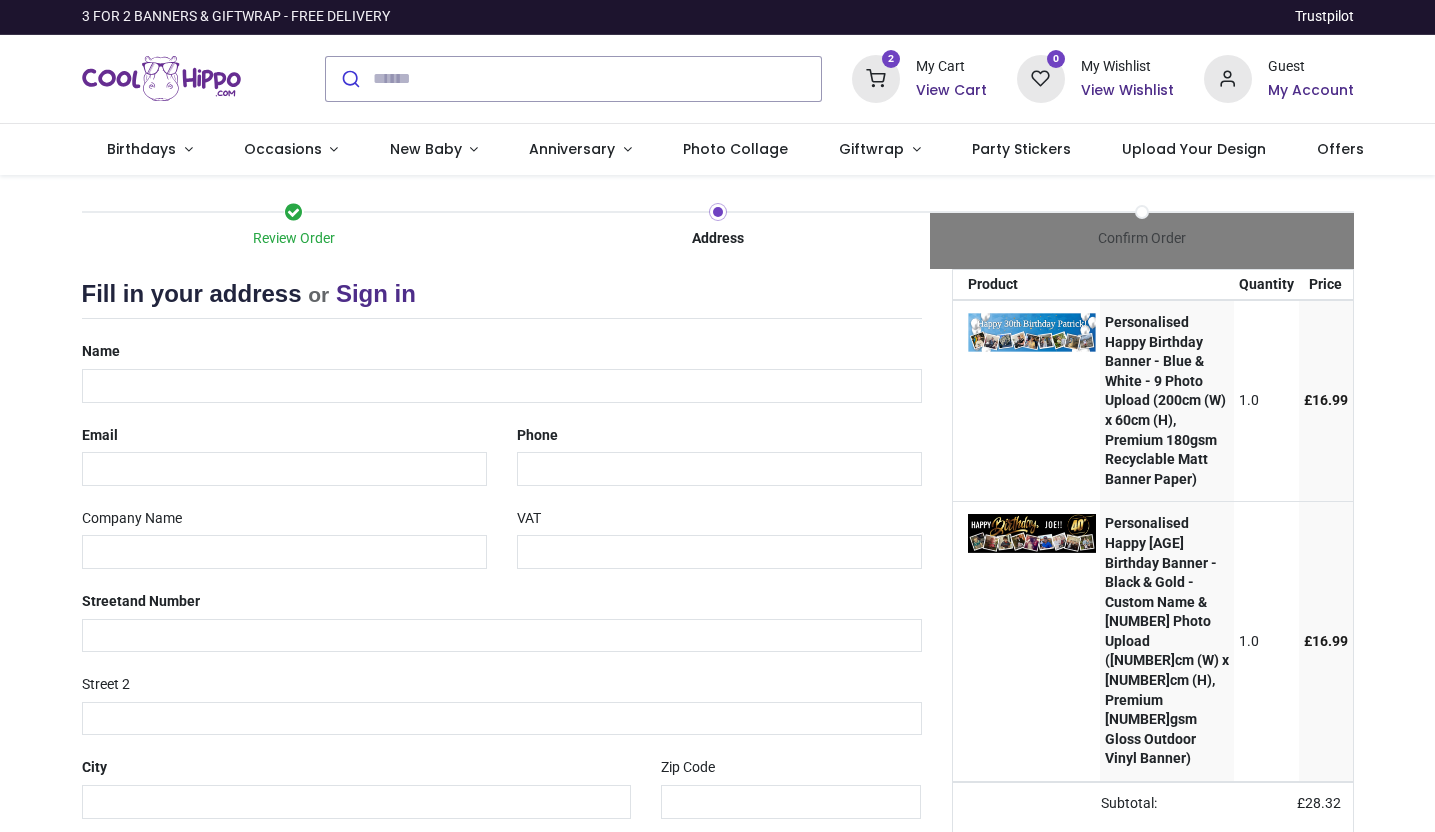 scroll, scrollTop: 0, scrollLeft: 0, axis: both 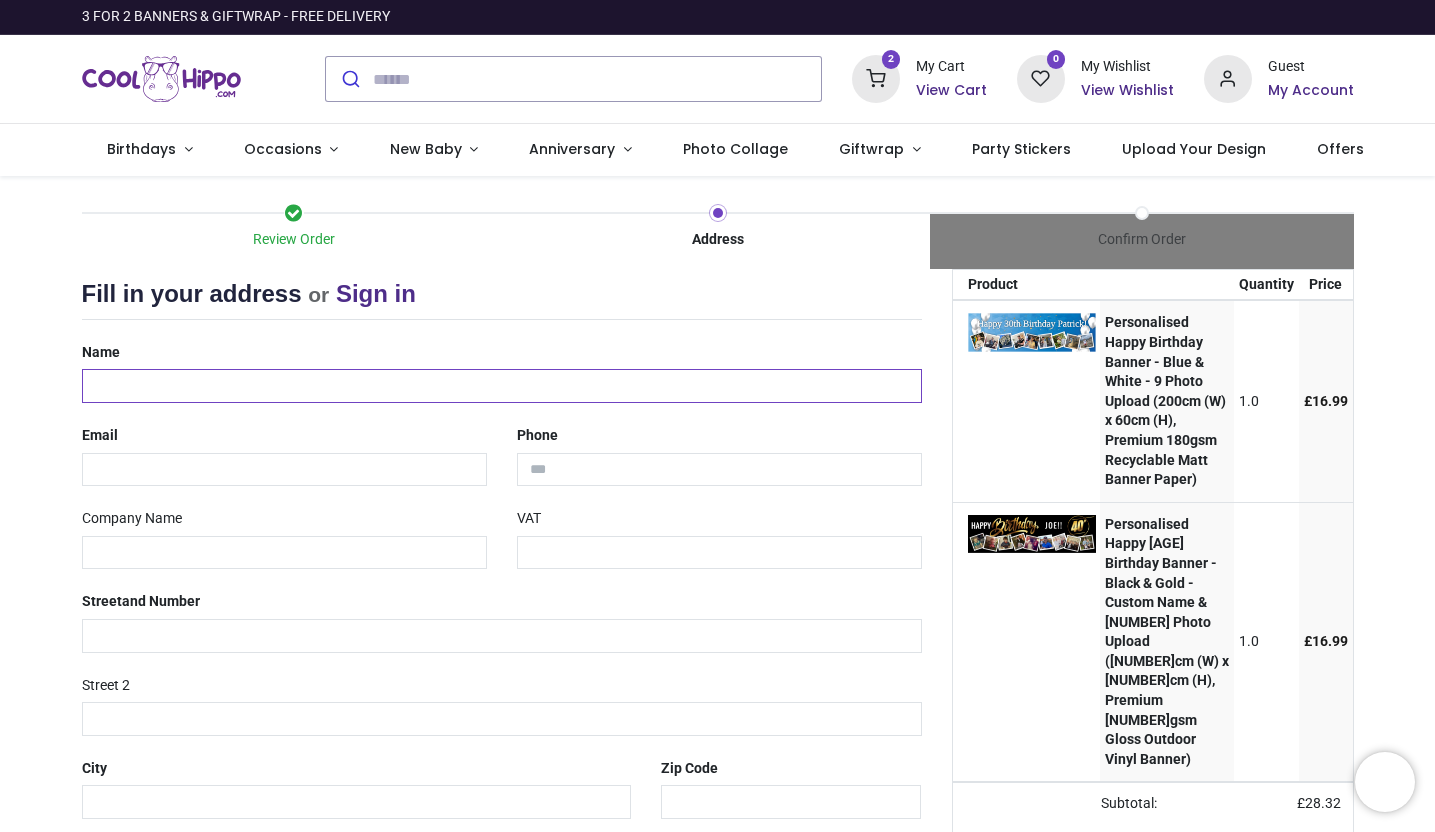click at bounding box center (502, 386) 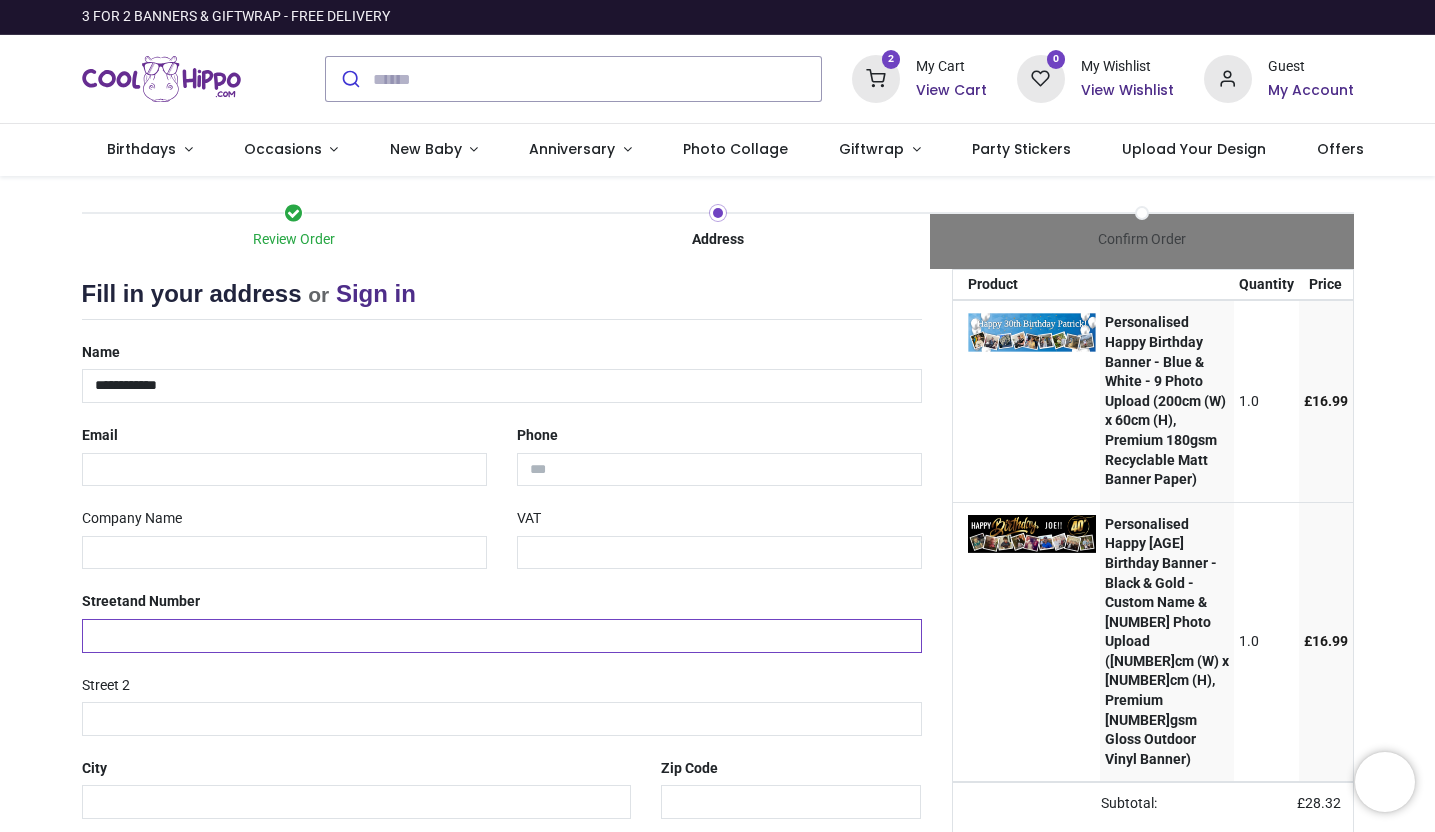 type on "**********" 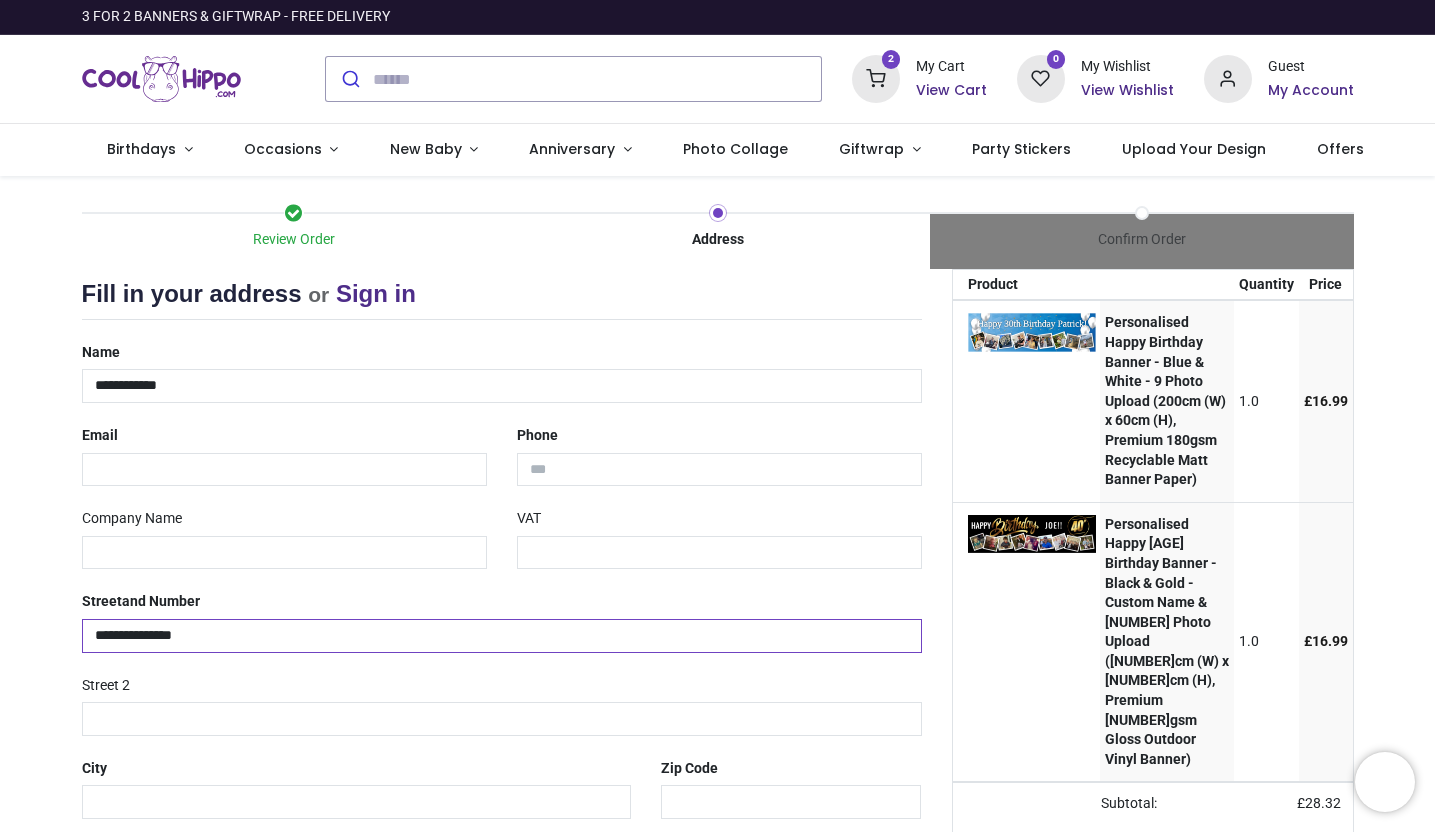 type on "******" 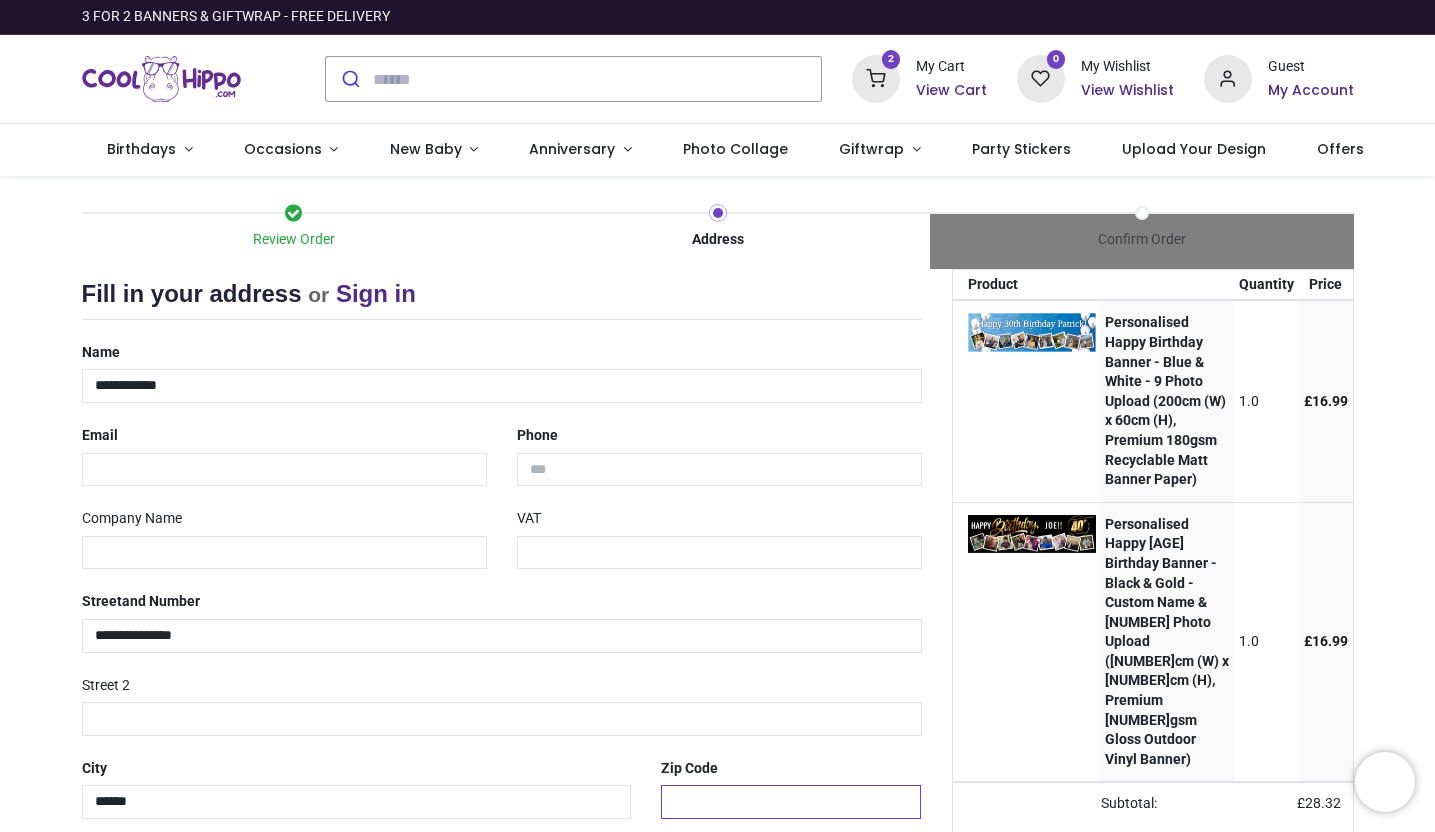 type on "********" 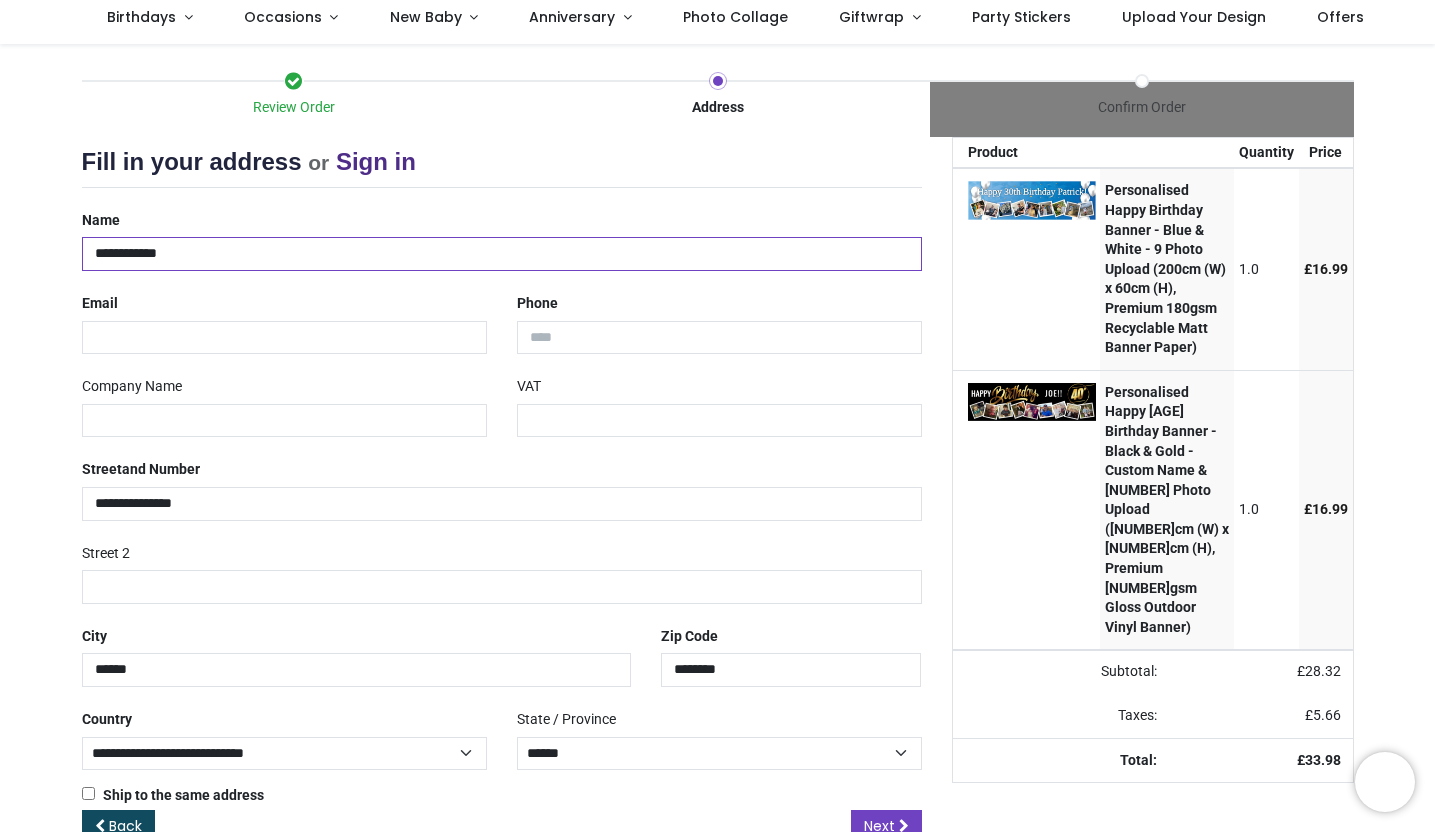 scroll, scrollTop: 183, scrollLeft: 0, axis: vertical 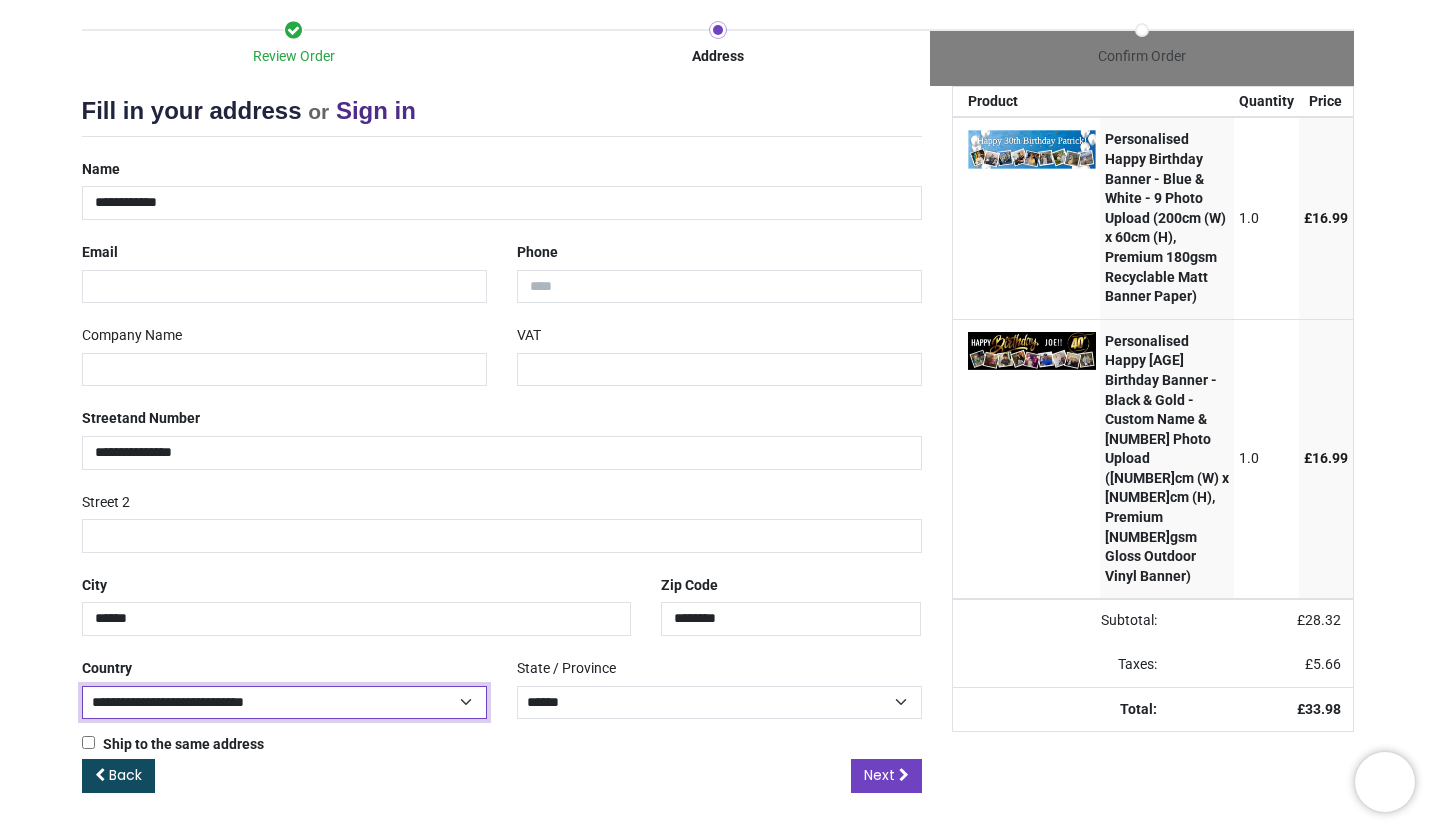 click on "**********" at bounding box center [284, 703] 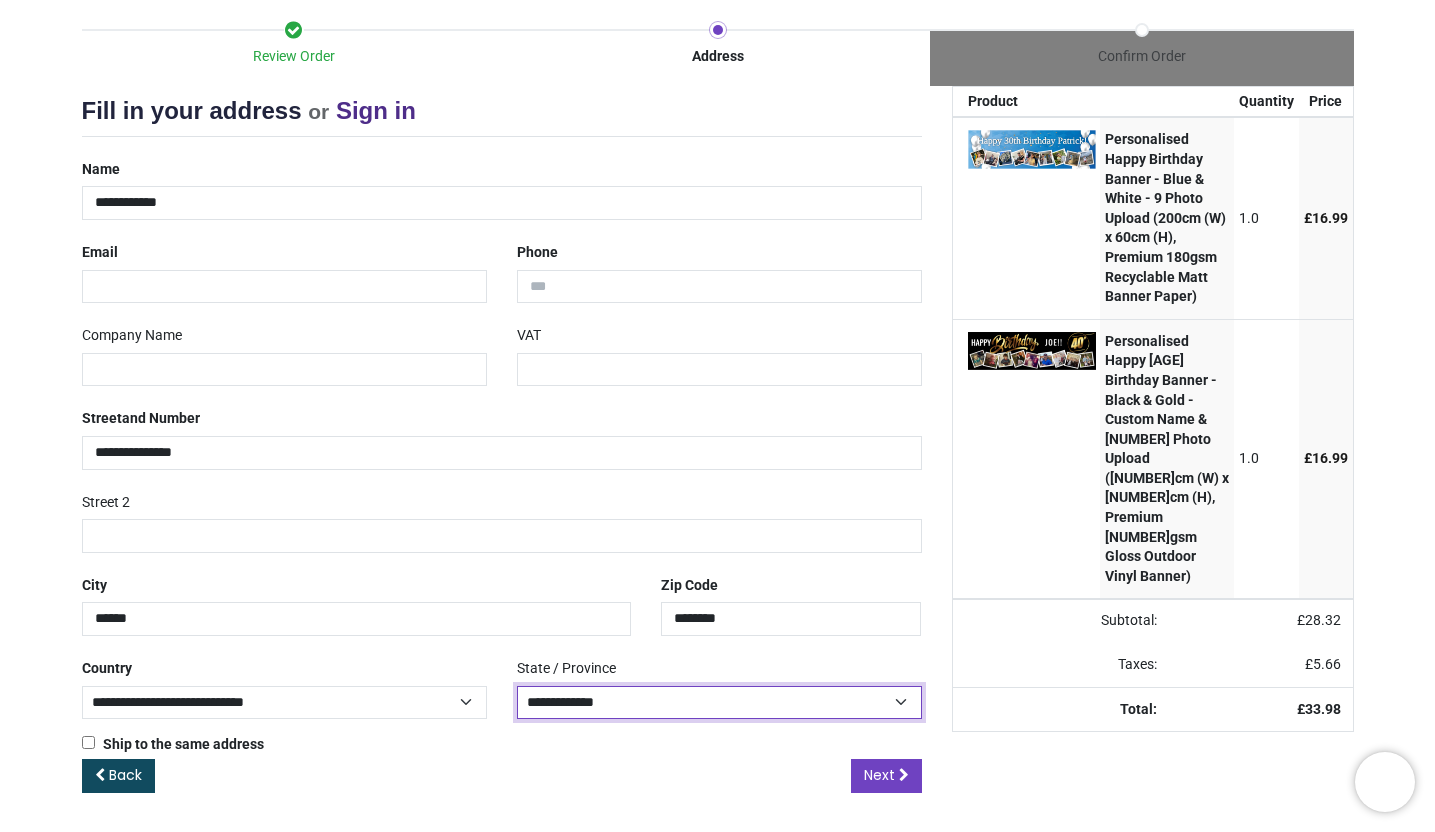 click on "**********" at bounding box center (719, 703) 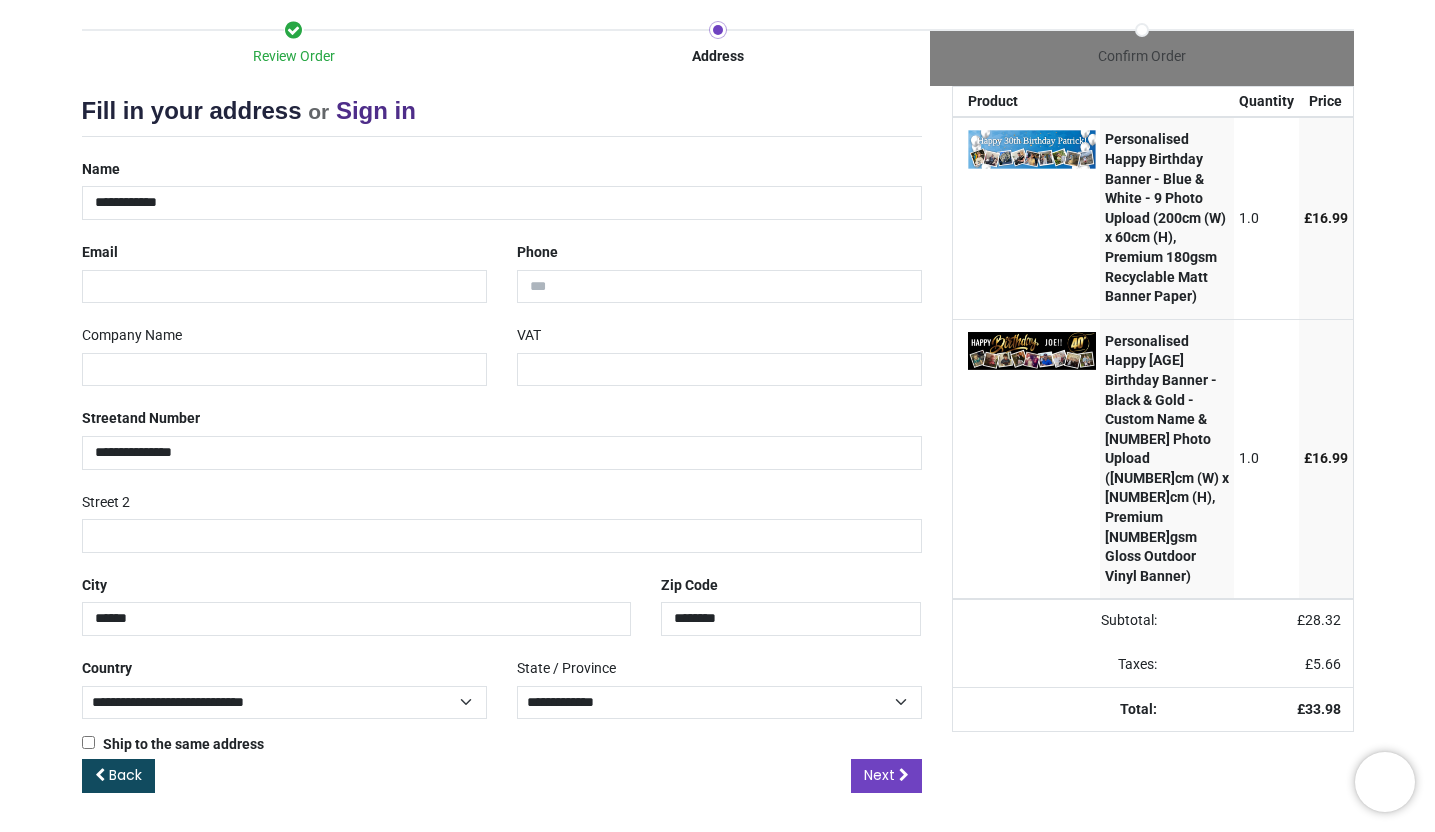 click on "Back
Next" at bounding box center [502, 792] 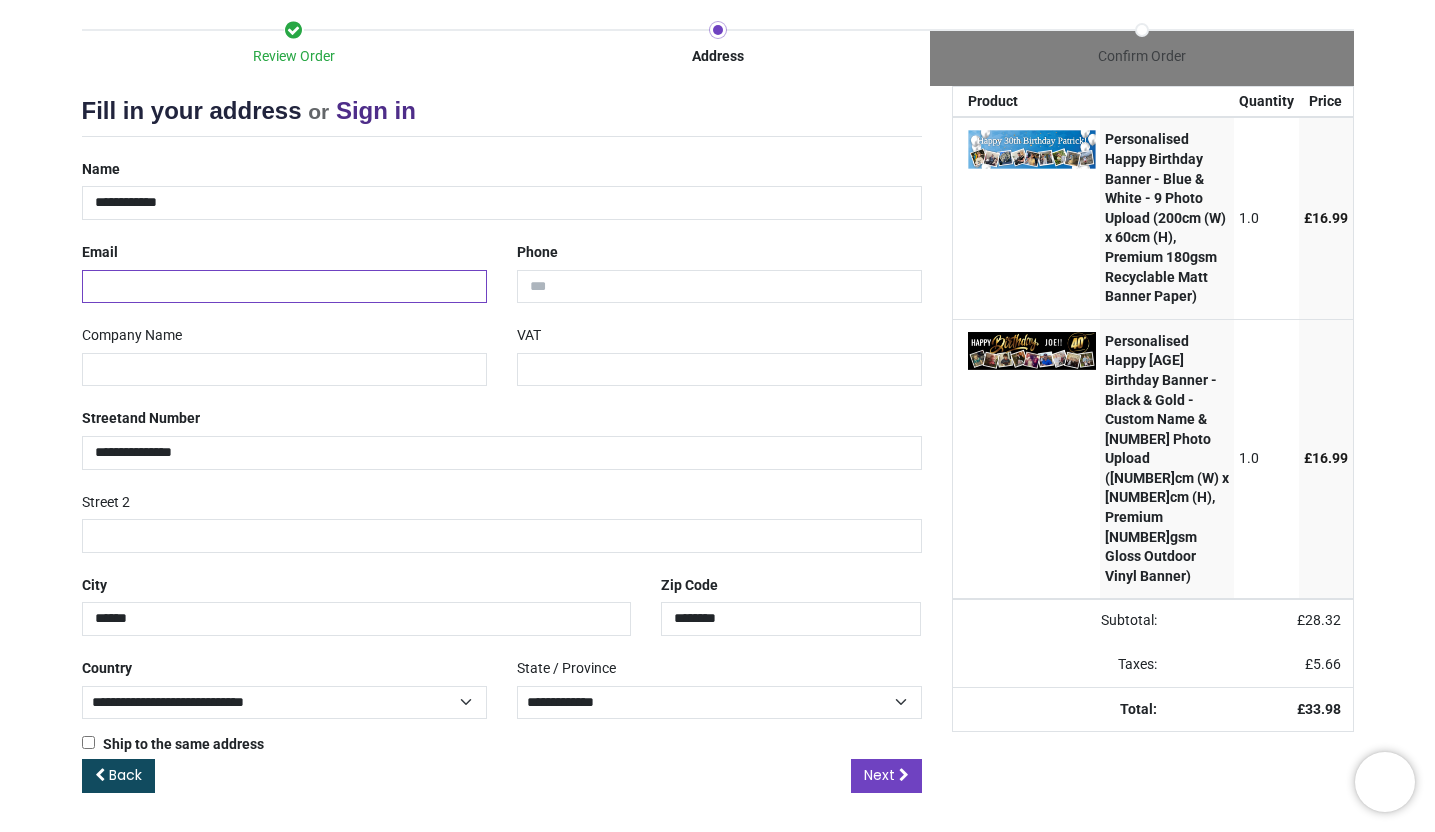 click at bounding box center (284, 287) 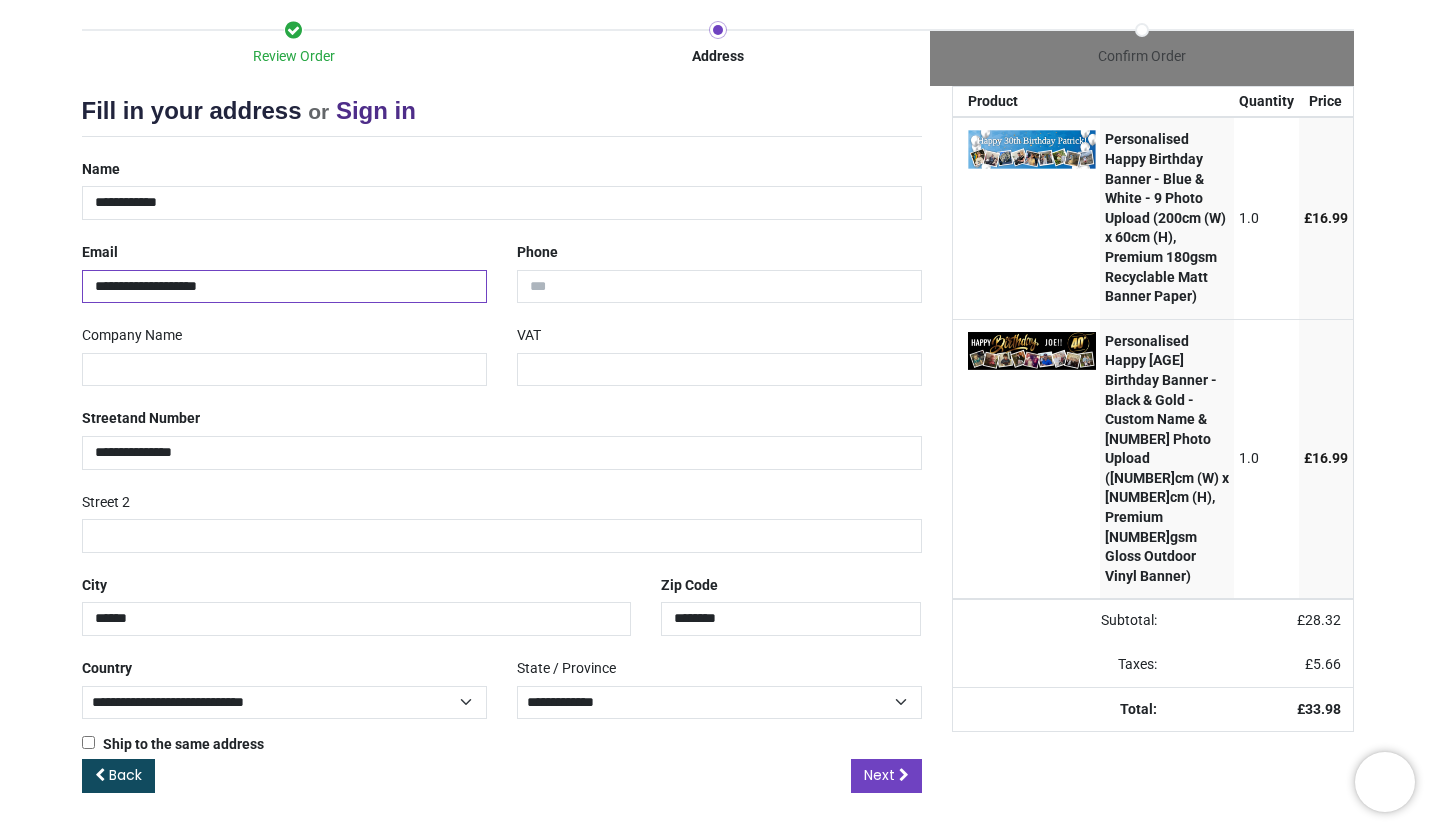 type on "**********" 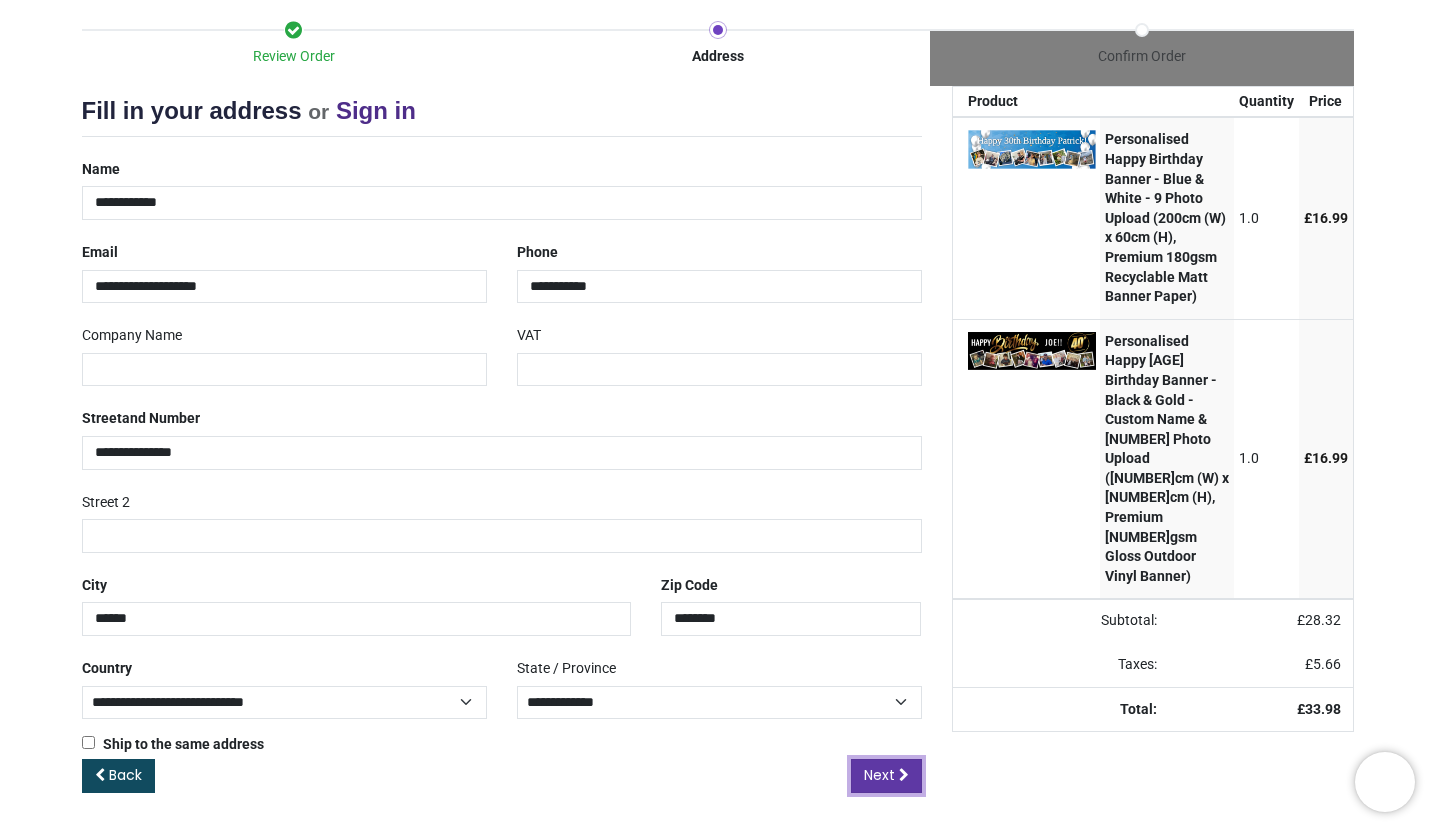 click on "Next" at bounding box center [879, 775] 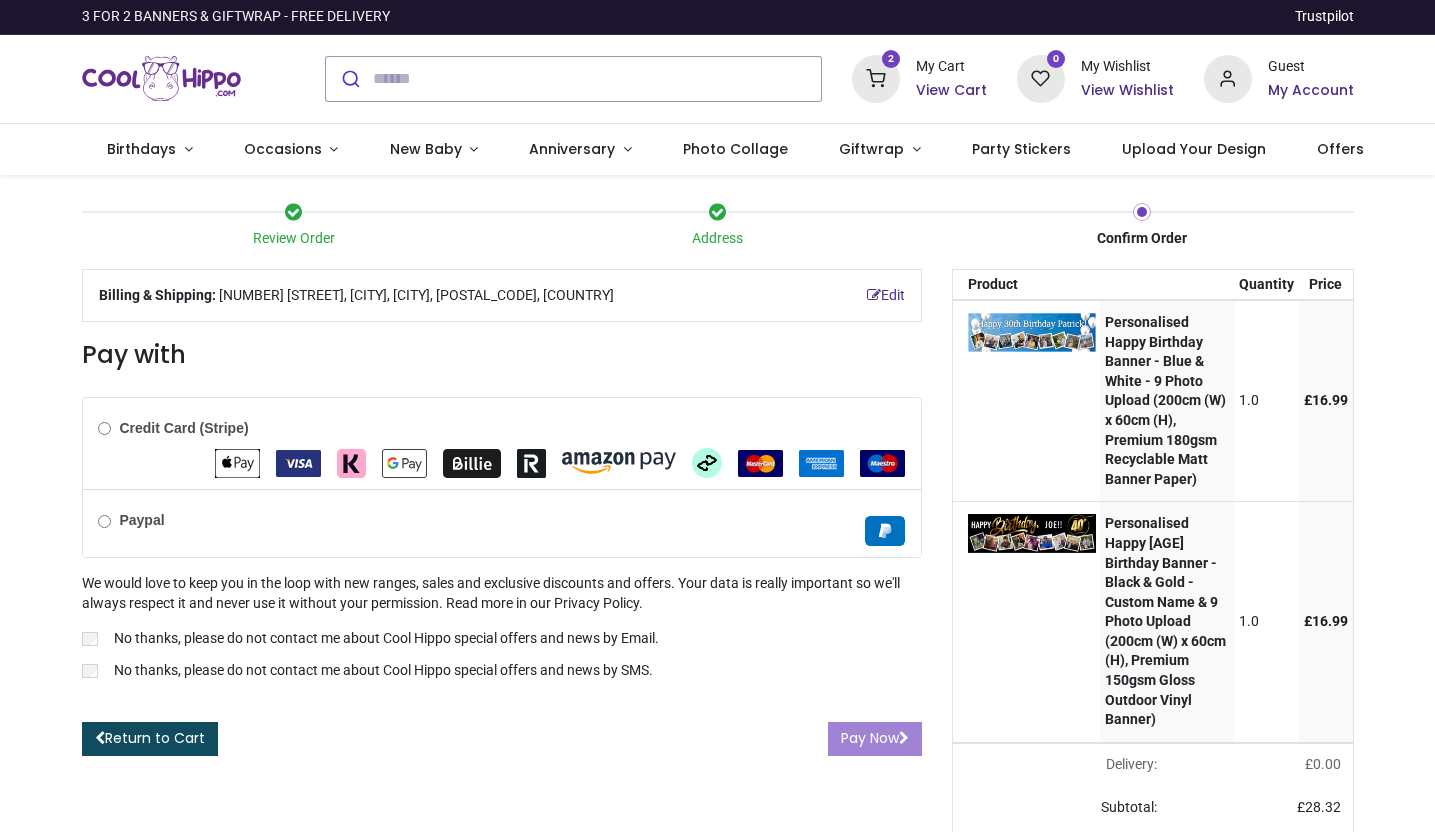 scroll, scrollTop: 0, scrollLeft: 0, axis: both 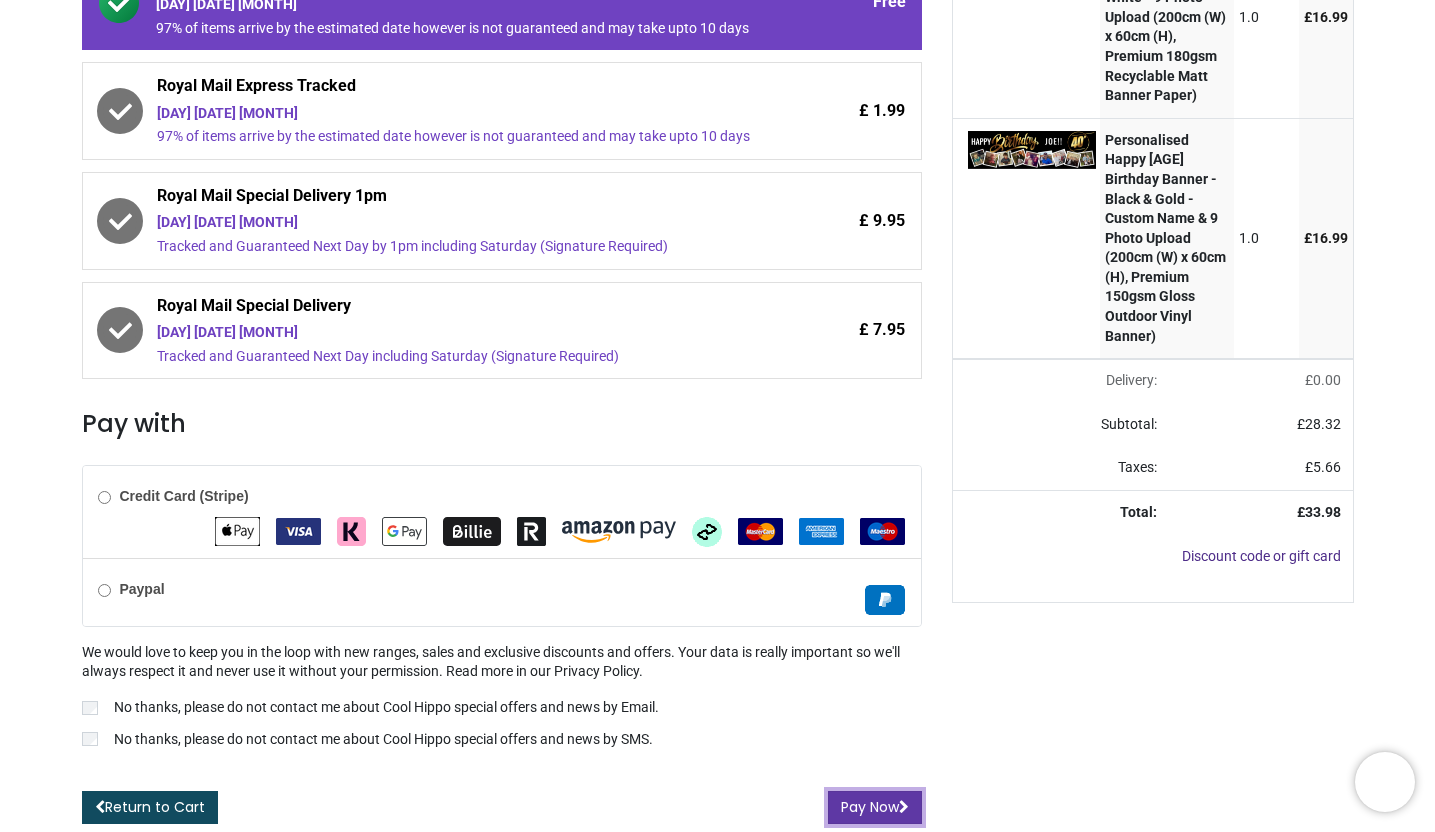 click on "Pay Now" at bounding box center [875, 808] 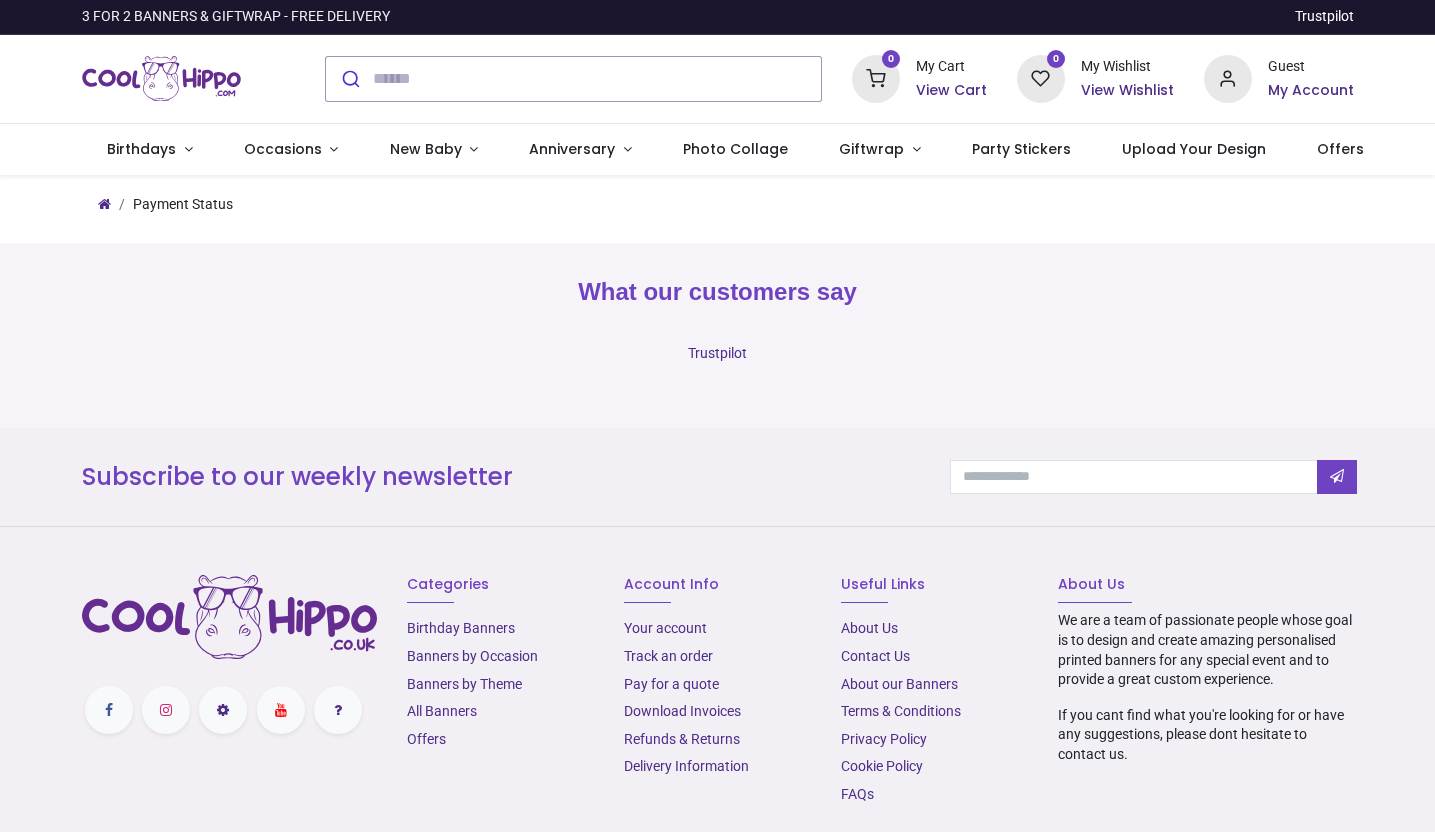 scroll, scrollTop: 0, scrollLeft: 0, axis: both 